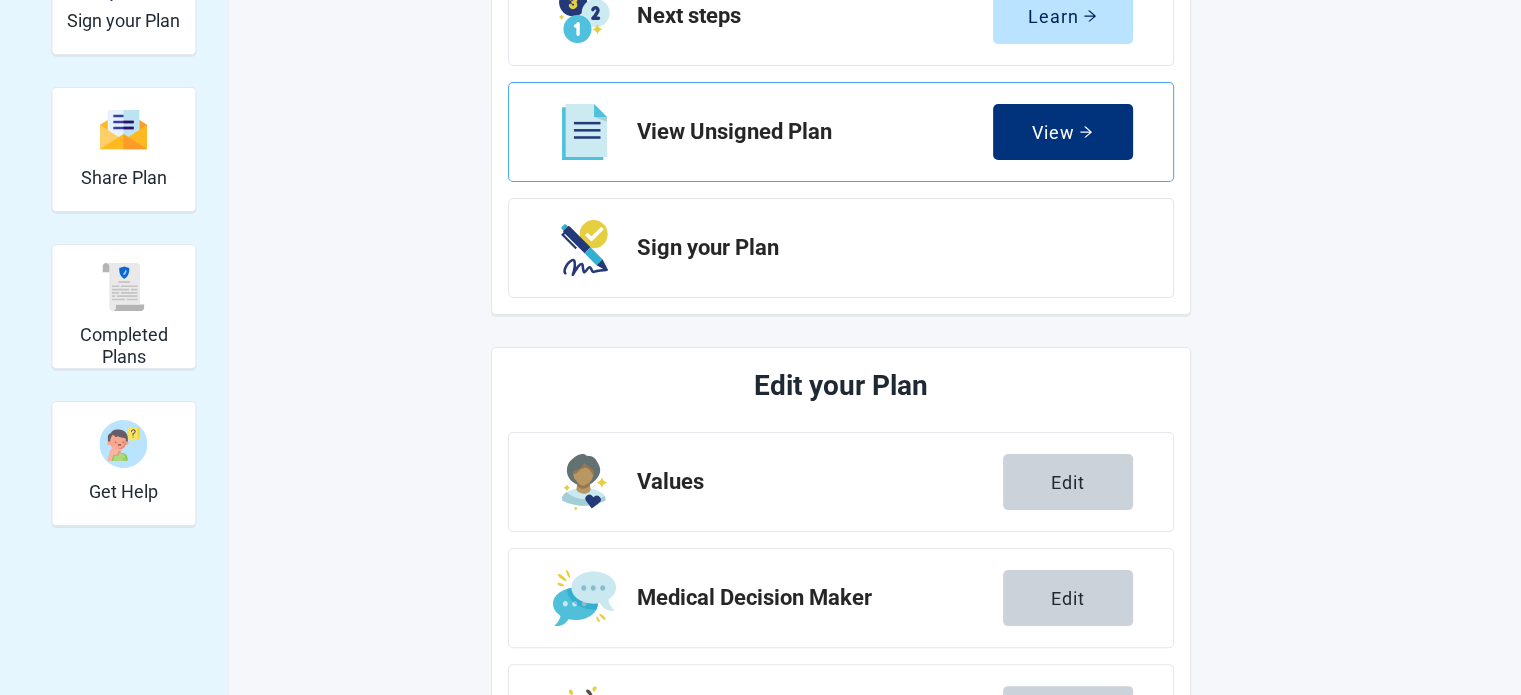 scroll, scrollTop: 180, scrollLeft: 0, axis: vertical 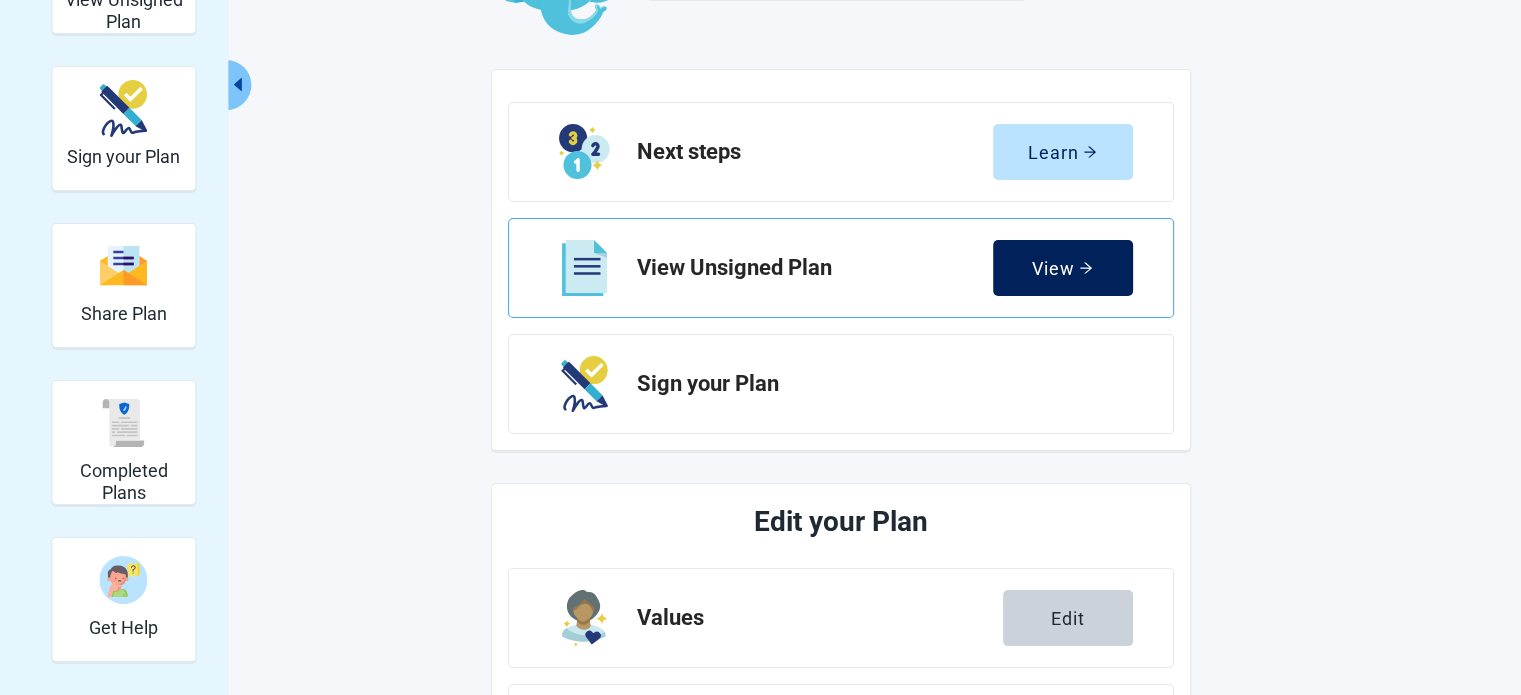 click on "View" at bounding box center [1062, 268] 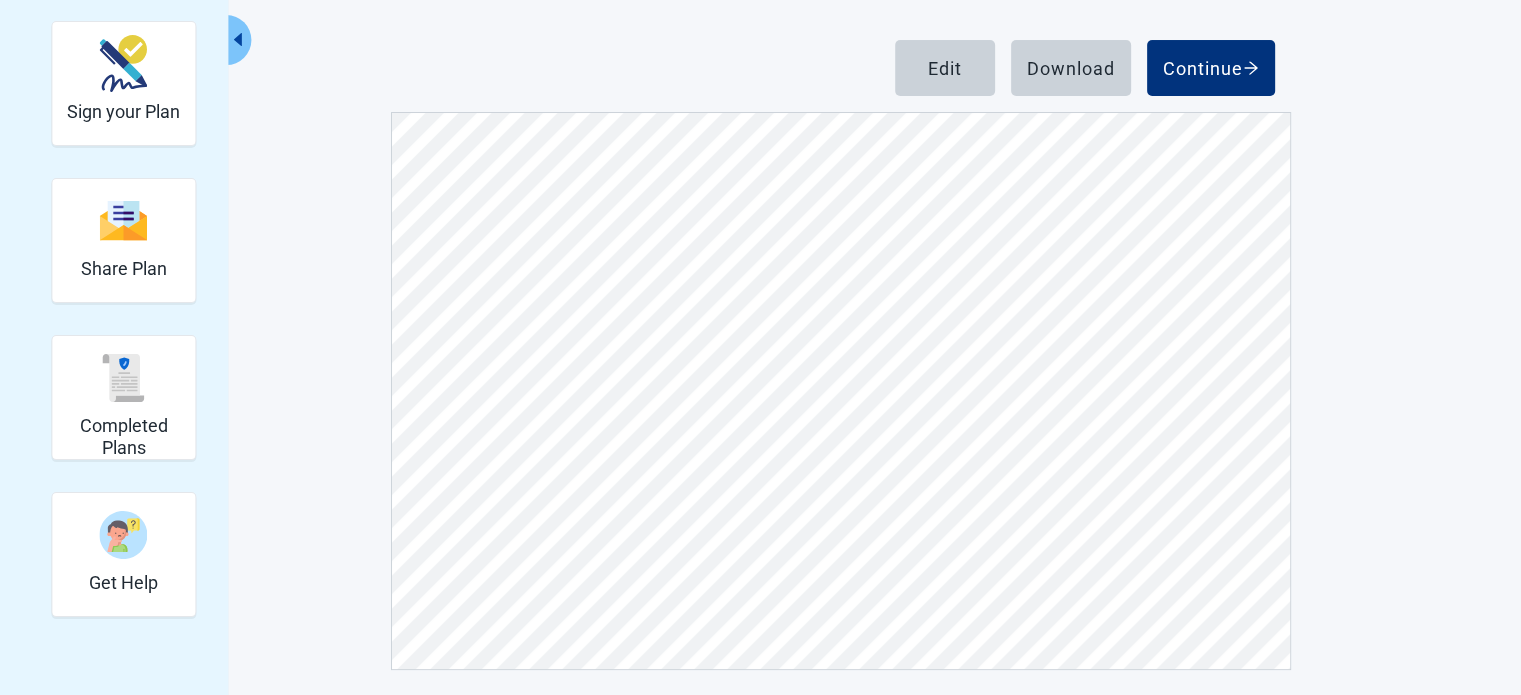 scroll, scrollTop: 231, scrollLeft: 0, axis: vertical 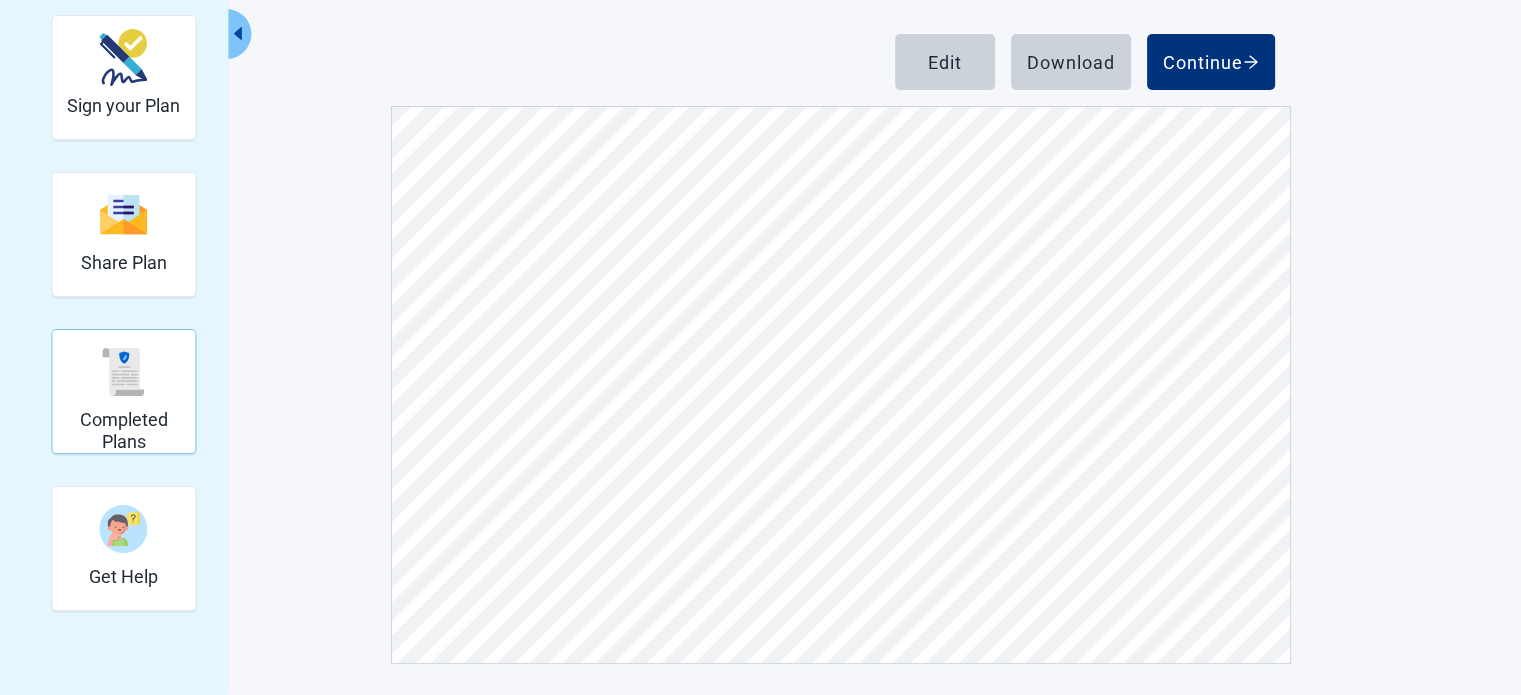 click at bounding box center (123, 371) 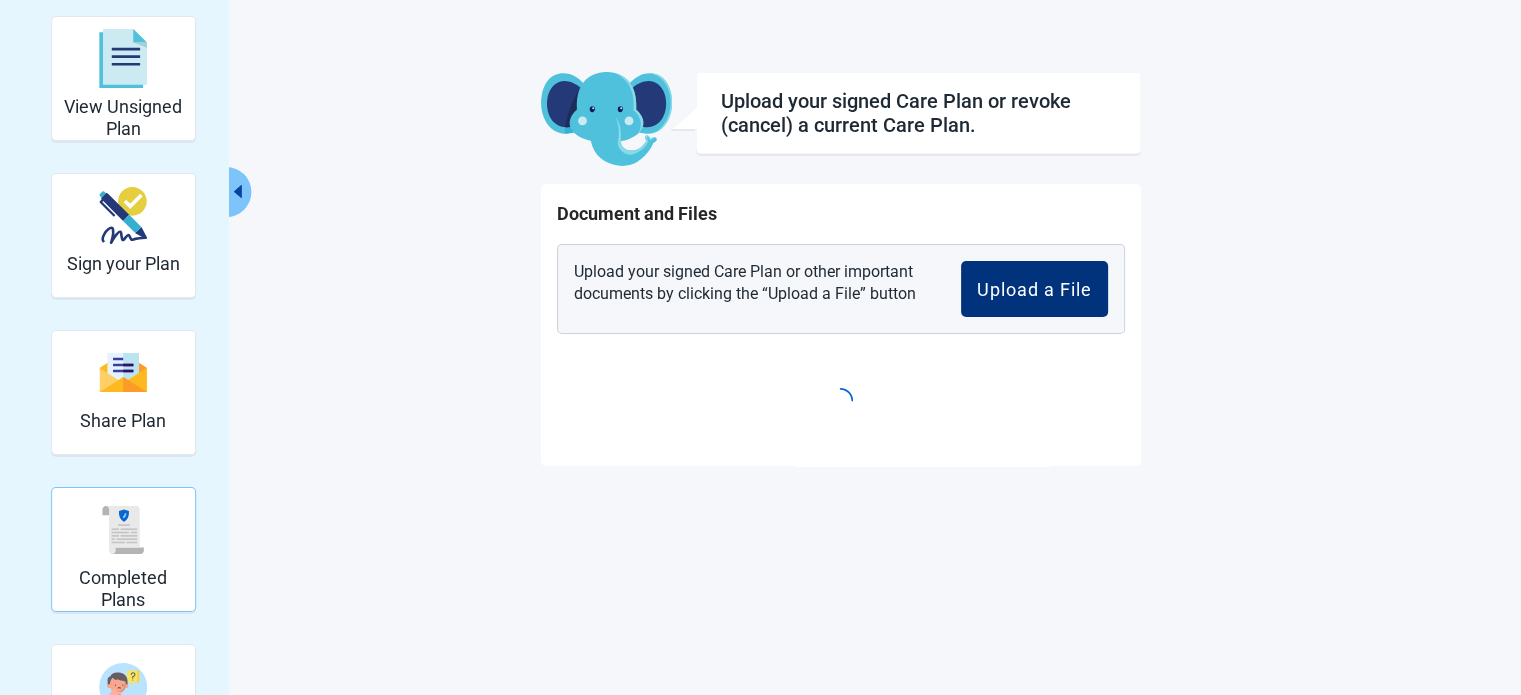 scroll, scrollTop: 72, scrollLeft: 0, axis: vertical 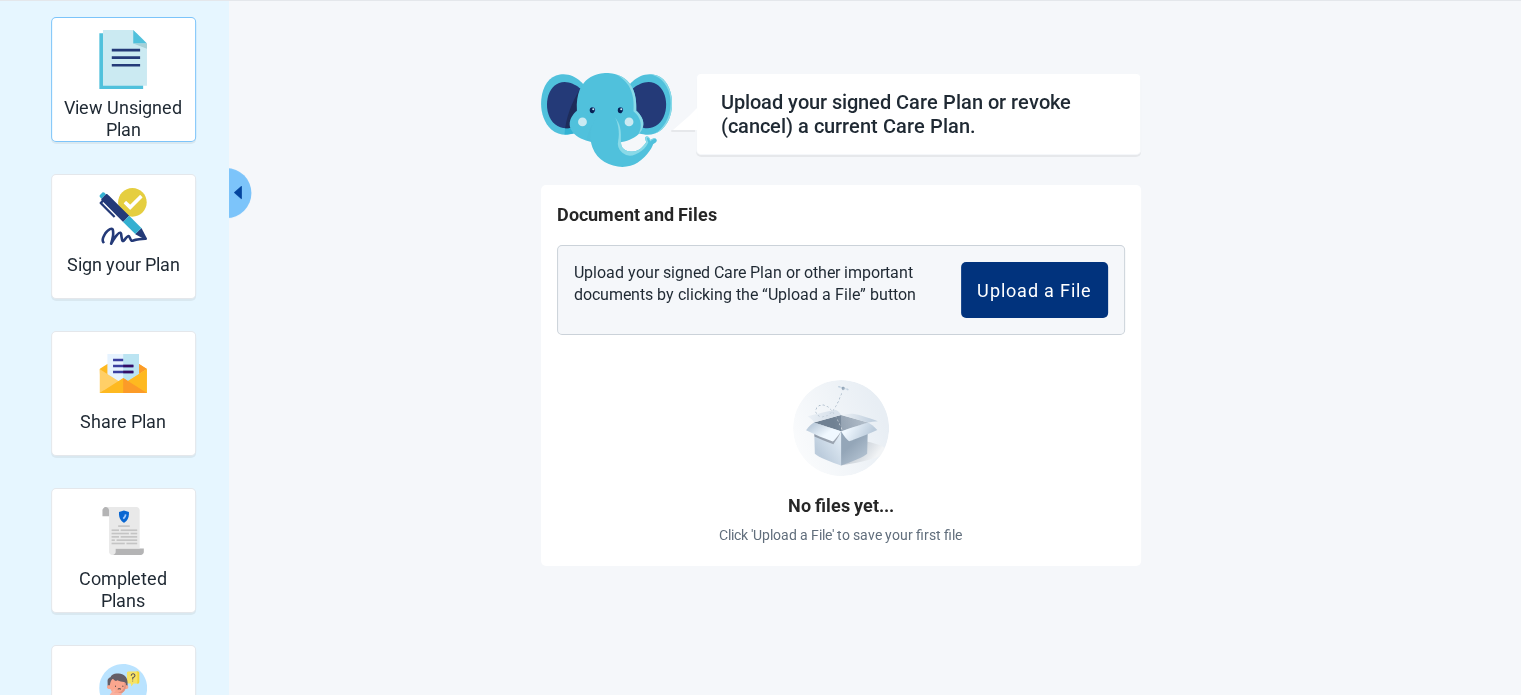 click at bounding box center [123, 59] 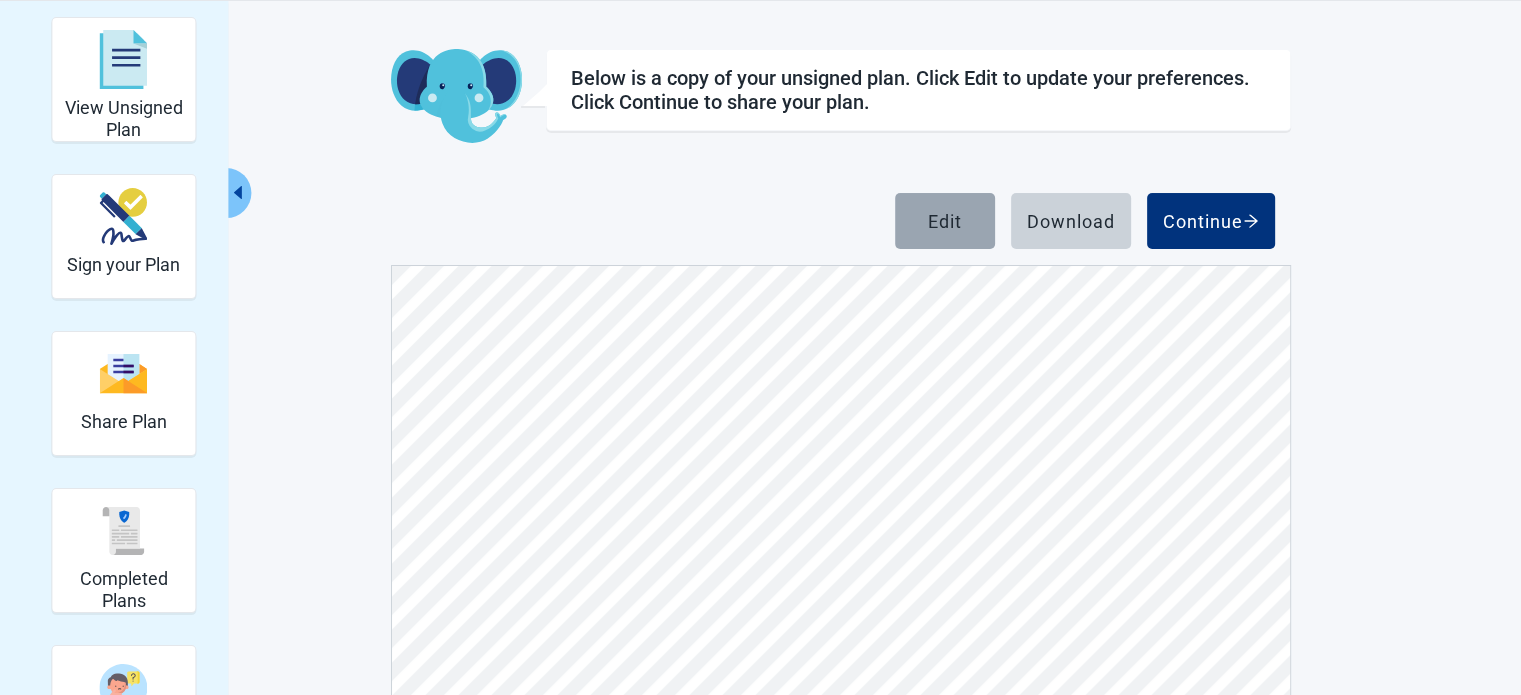 click on "Edit" at bounding box center [945, 221] 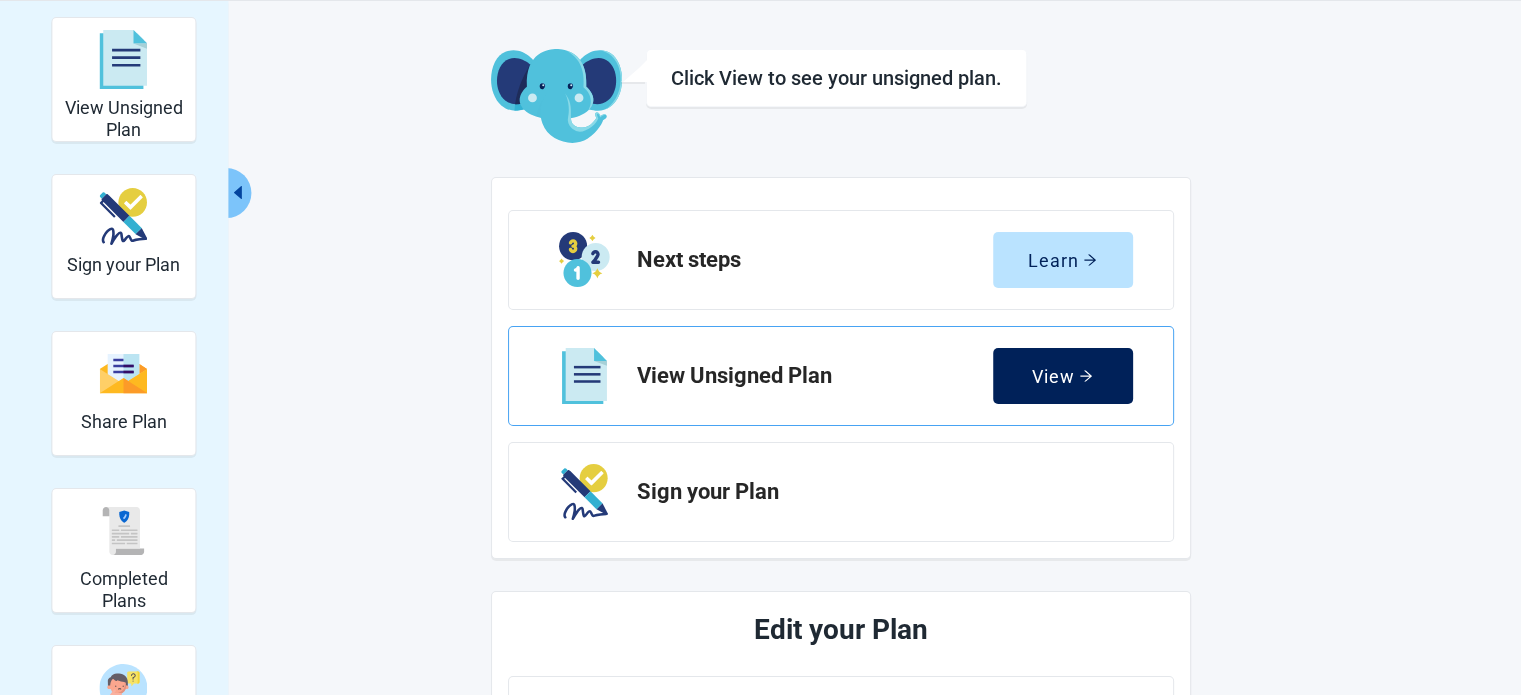 click on "View" at bounding box center [1062, 376] 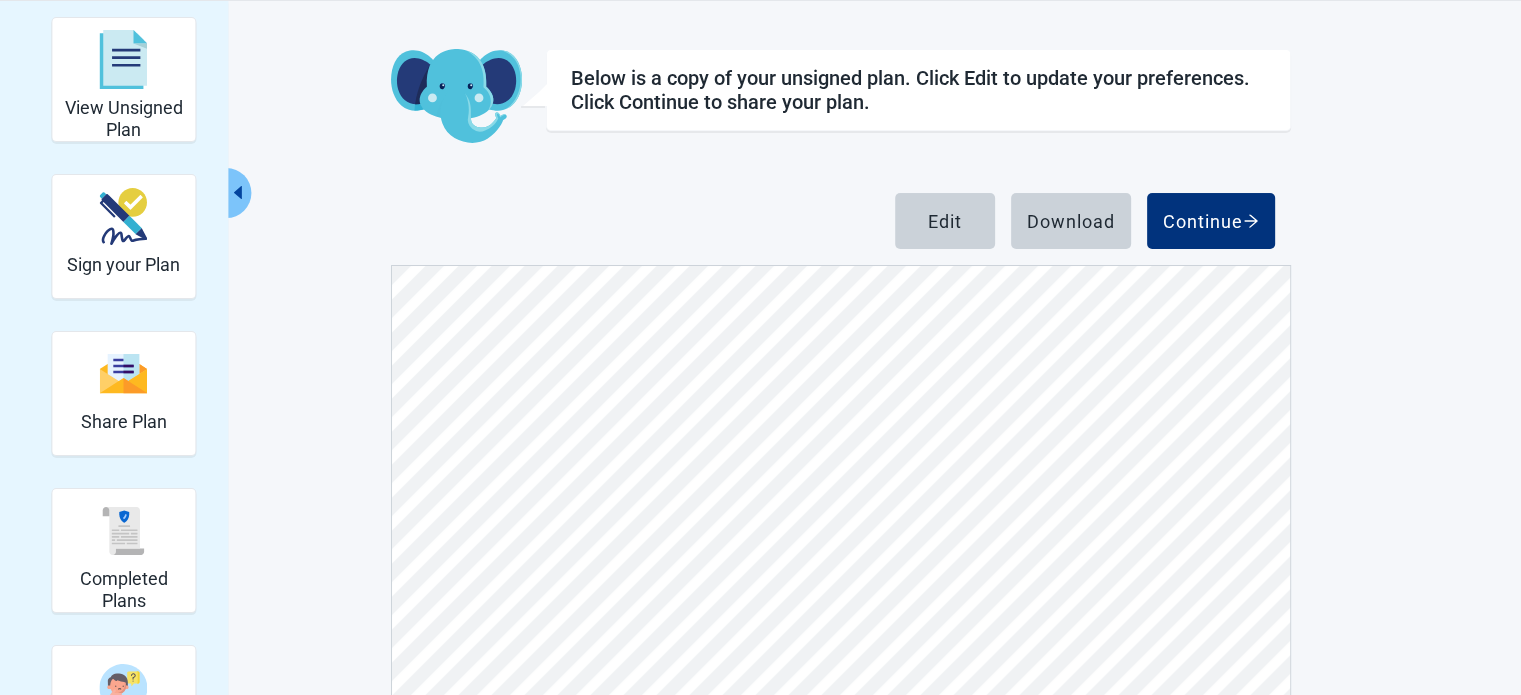 scroll, scrollTop: 9700, scrollLeft: 0, axis: vertical 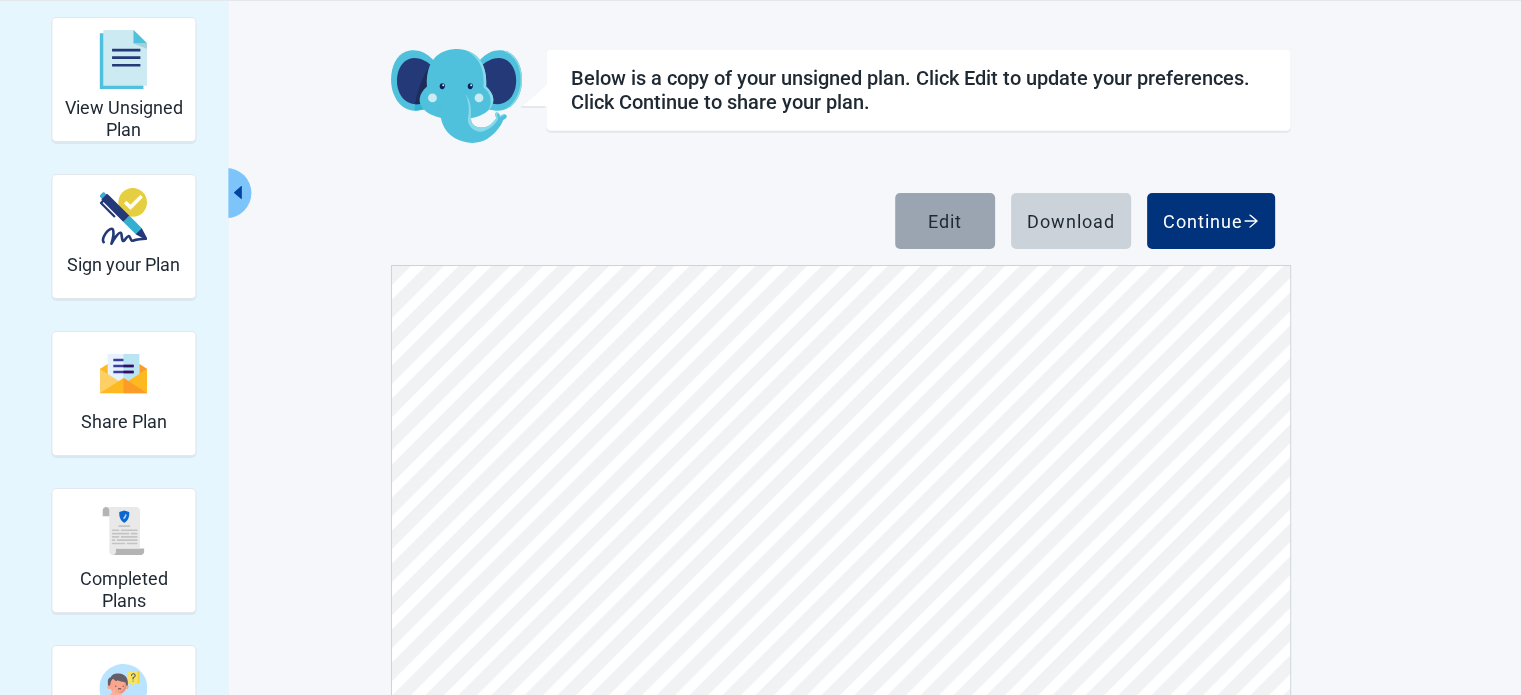 click on "Edit" at bounding box center [945, 221] 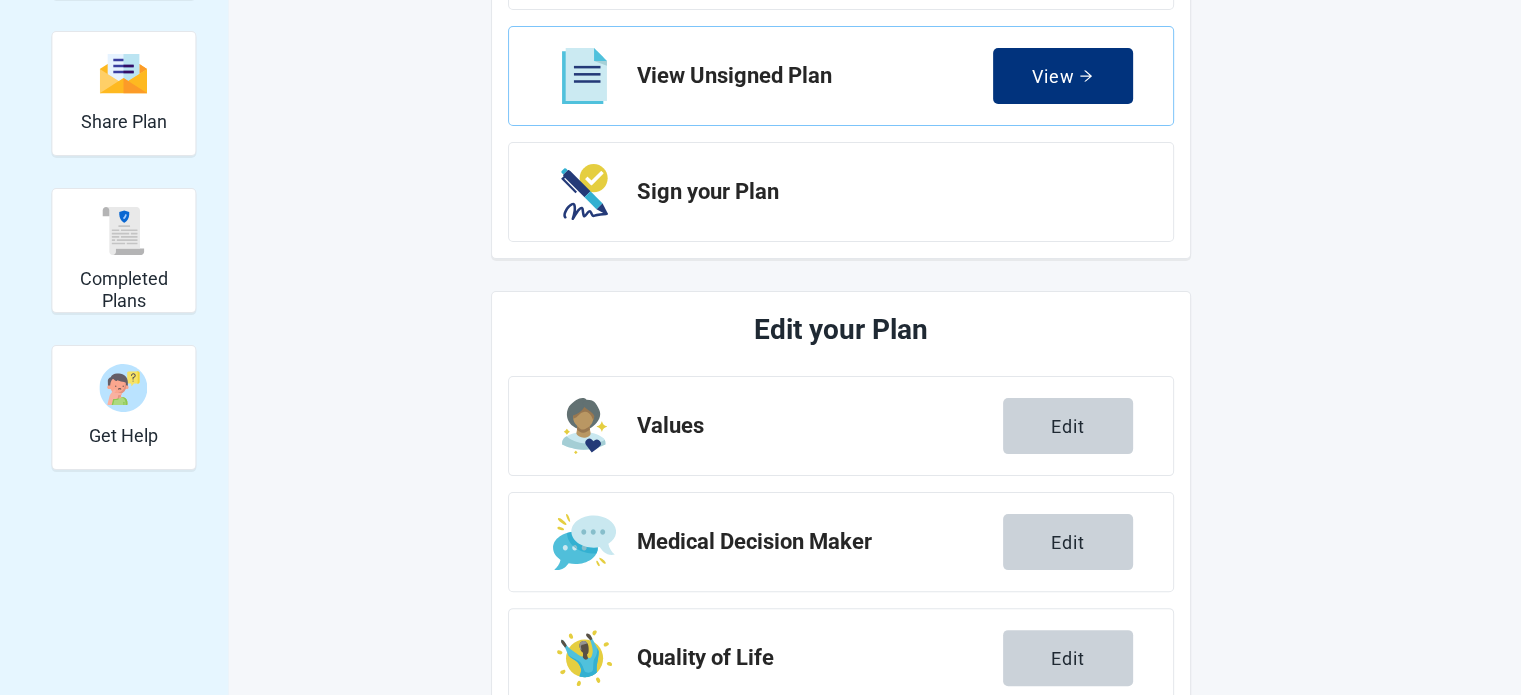 scroll, scrollTop: 472, scrollLeft: 0, axis: vertical 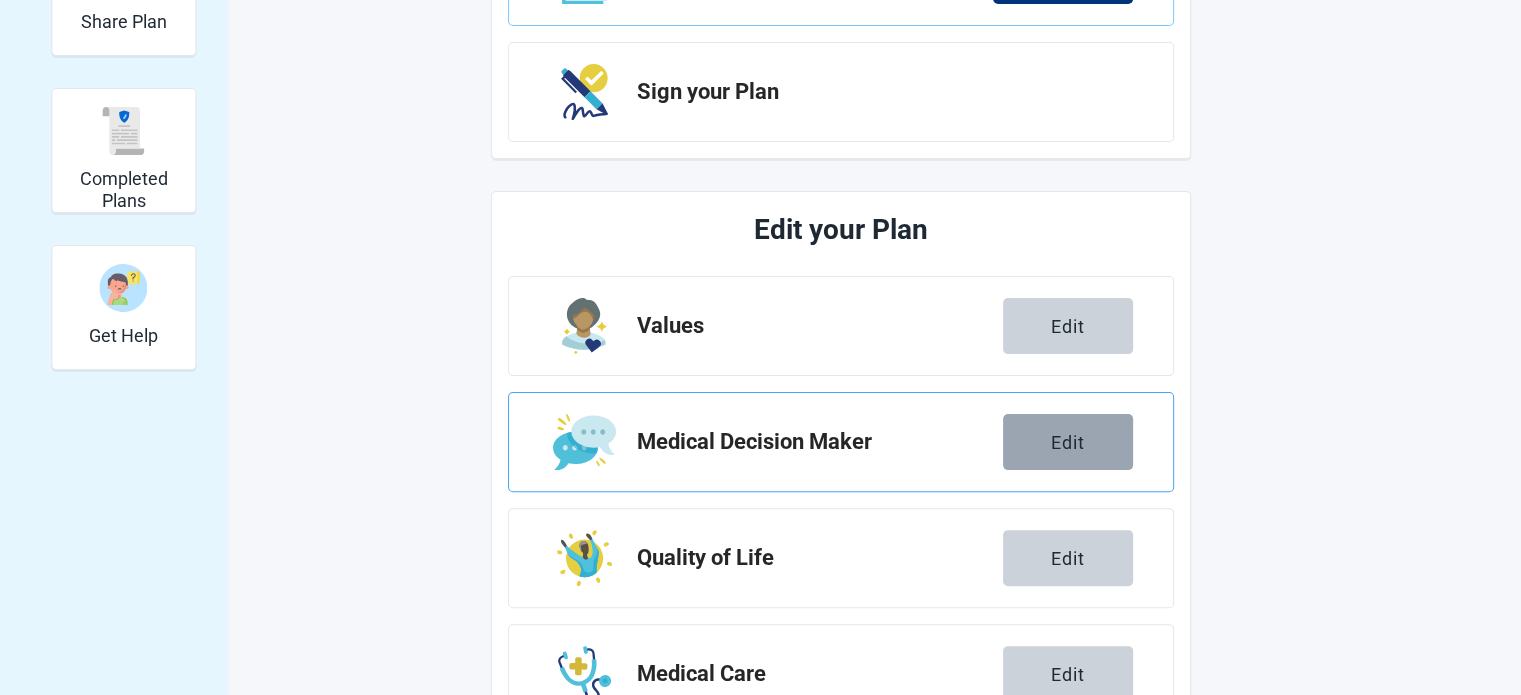 click on "Edit" at bounding box center [1068, 442] 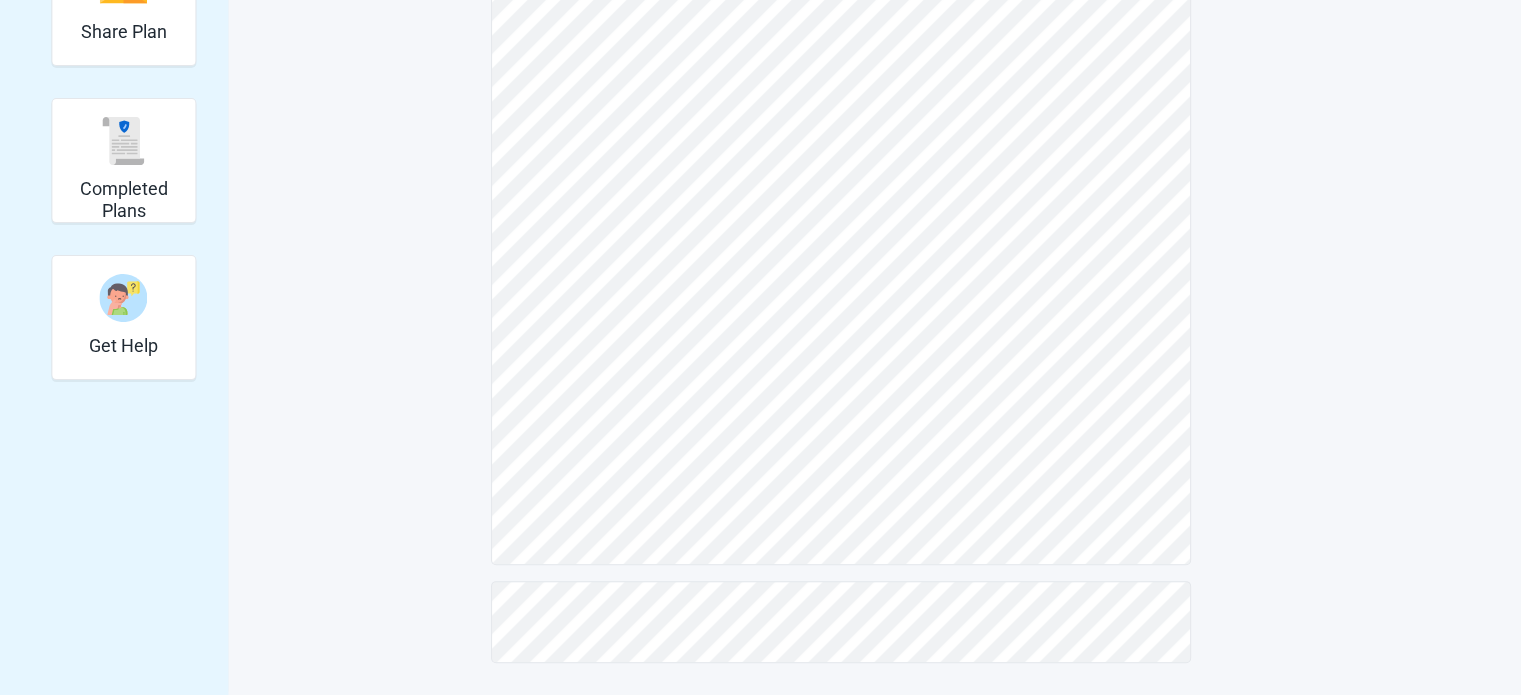 scroll, scrollTop: 461, scrollLeft: 0, axis: vertical 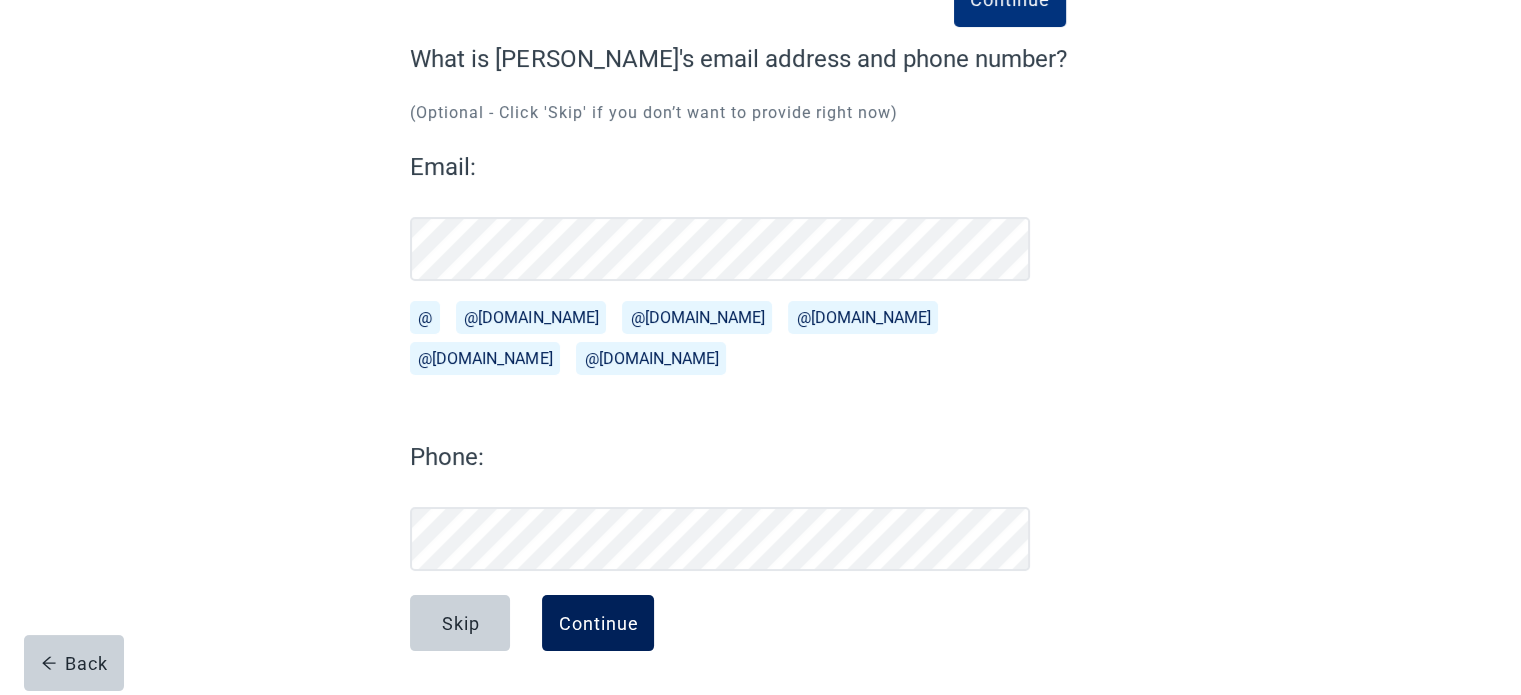 click on "Continue" at bounding box center [598, 623] 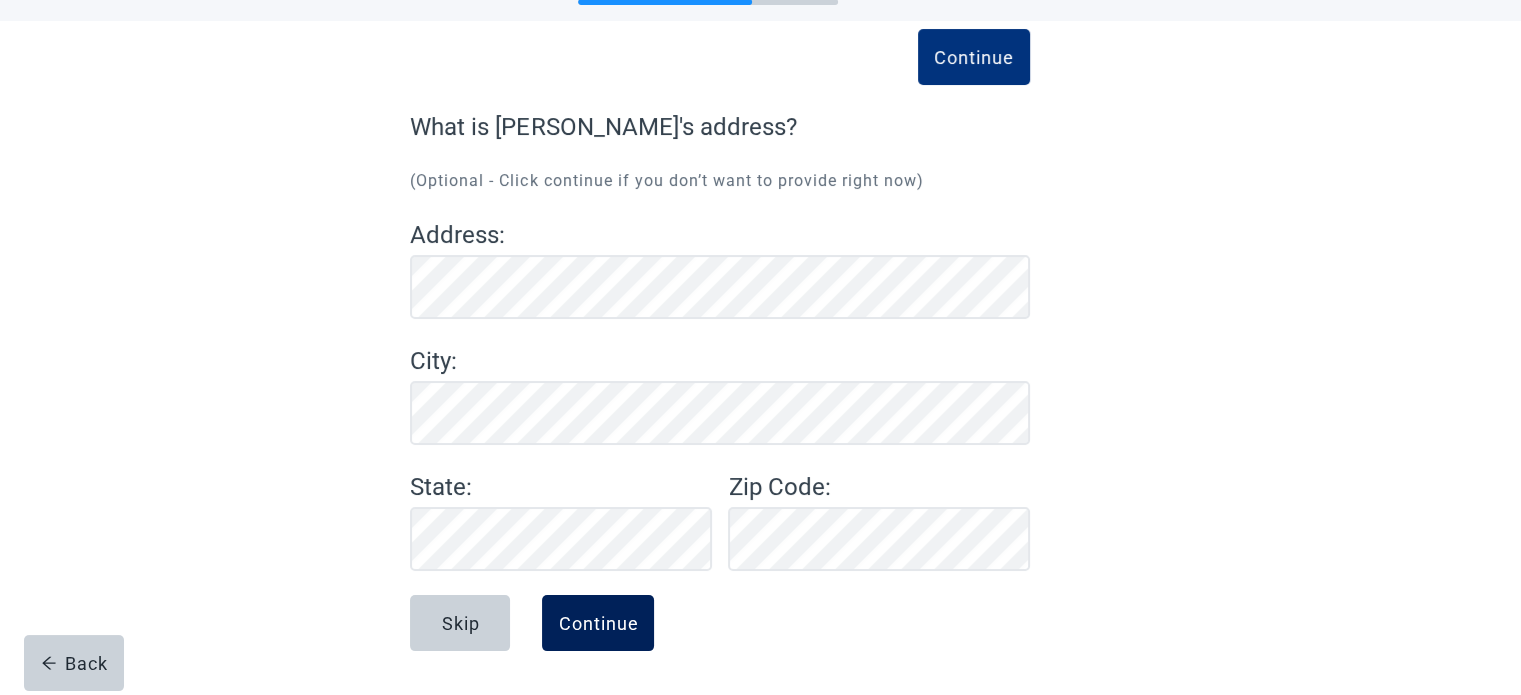 scroll, scrollTop: 83, scrollLeft: 0, axis: vertical 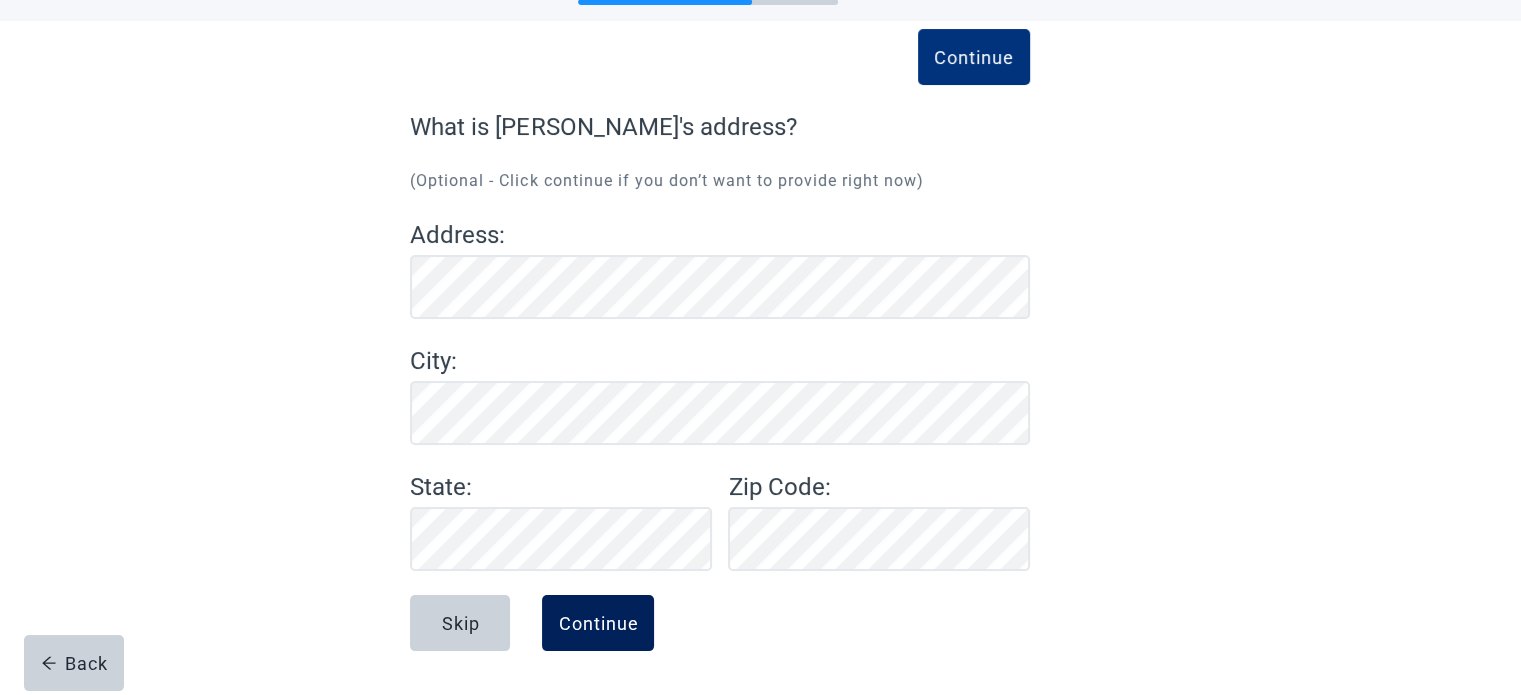 click on "Continue" at bounding box center (598, 623) 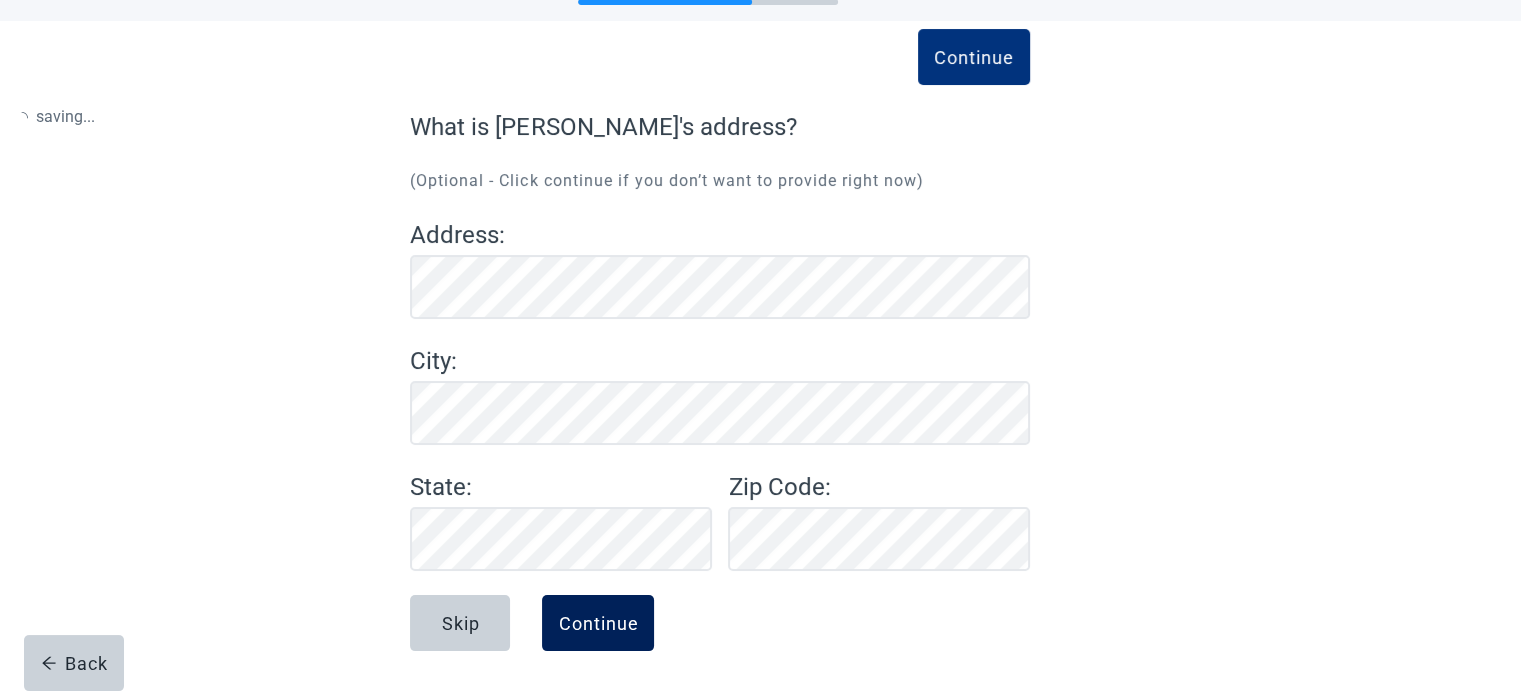 scroll, scrollTop: 0, scrollLeft: 0, axis: both 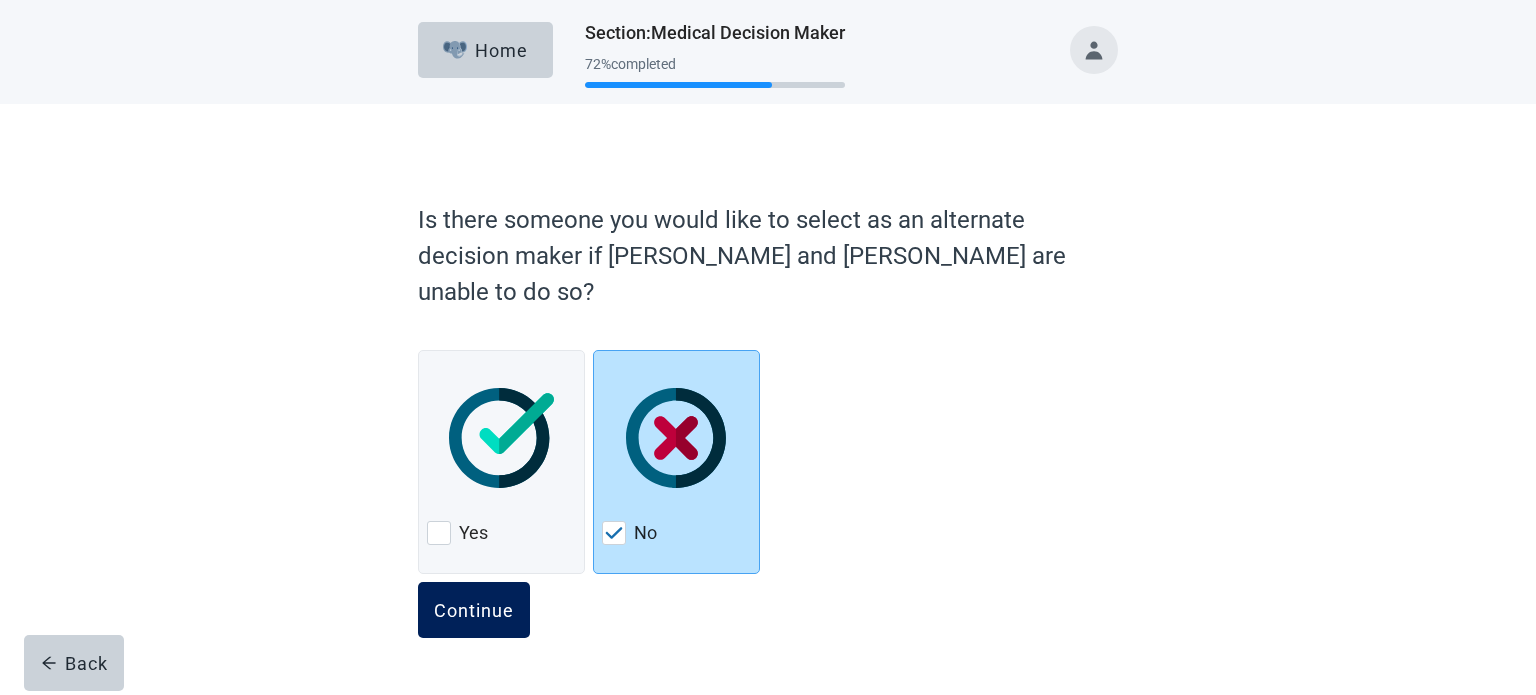 click on "Continue" at bounding box center (474, 610) 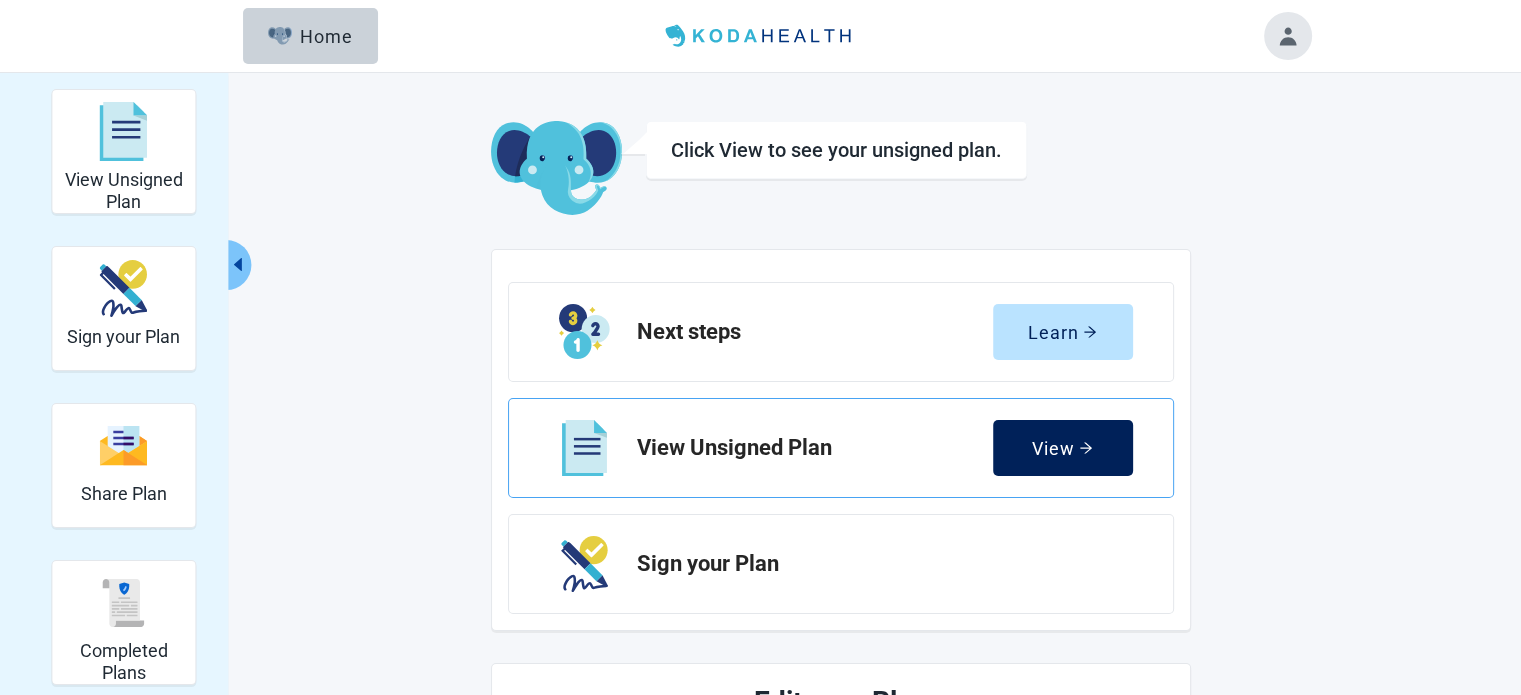 click on "View" at bounding box center (1062, 448) 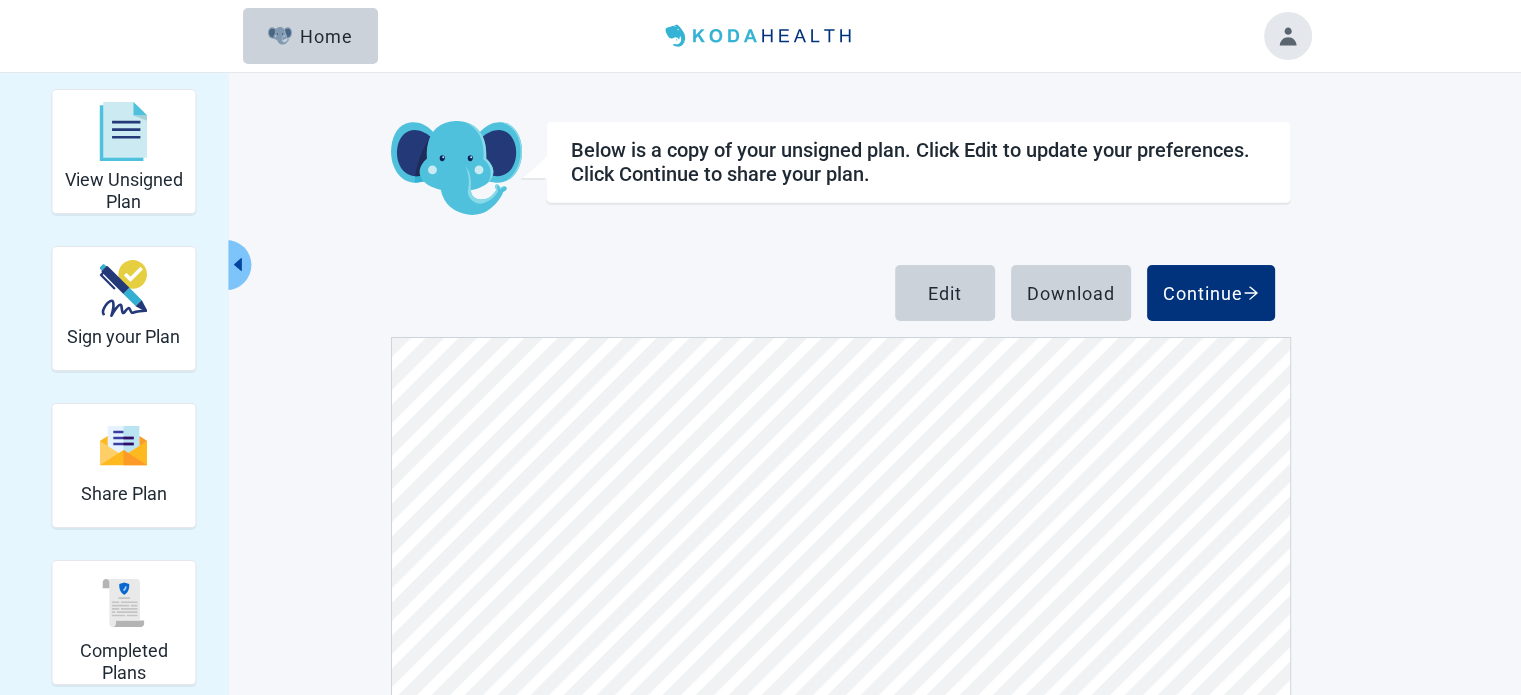 scroll, scrollTop: 3600, scrollLeft: 0, axis: vertical 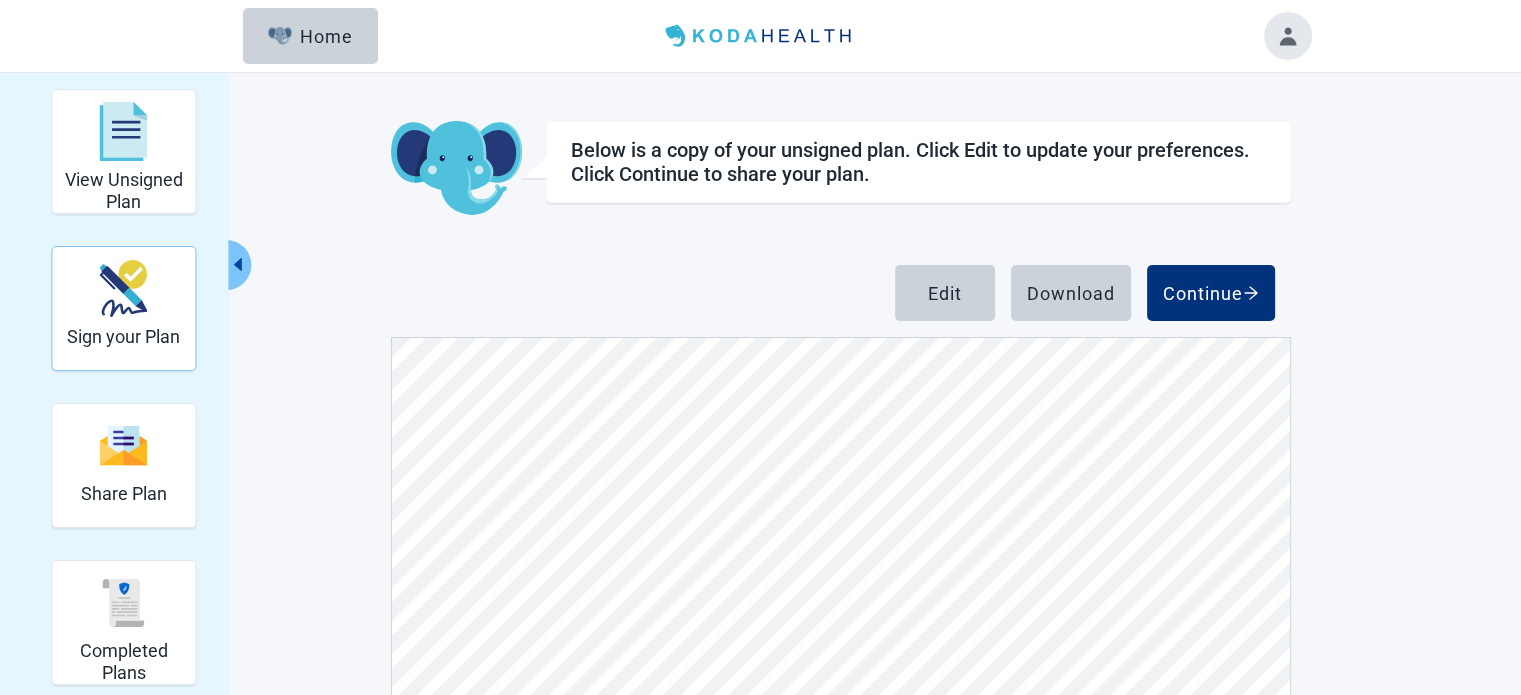 click at bounding box center [124, 288] 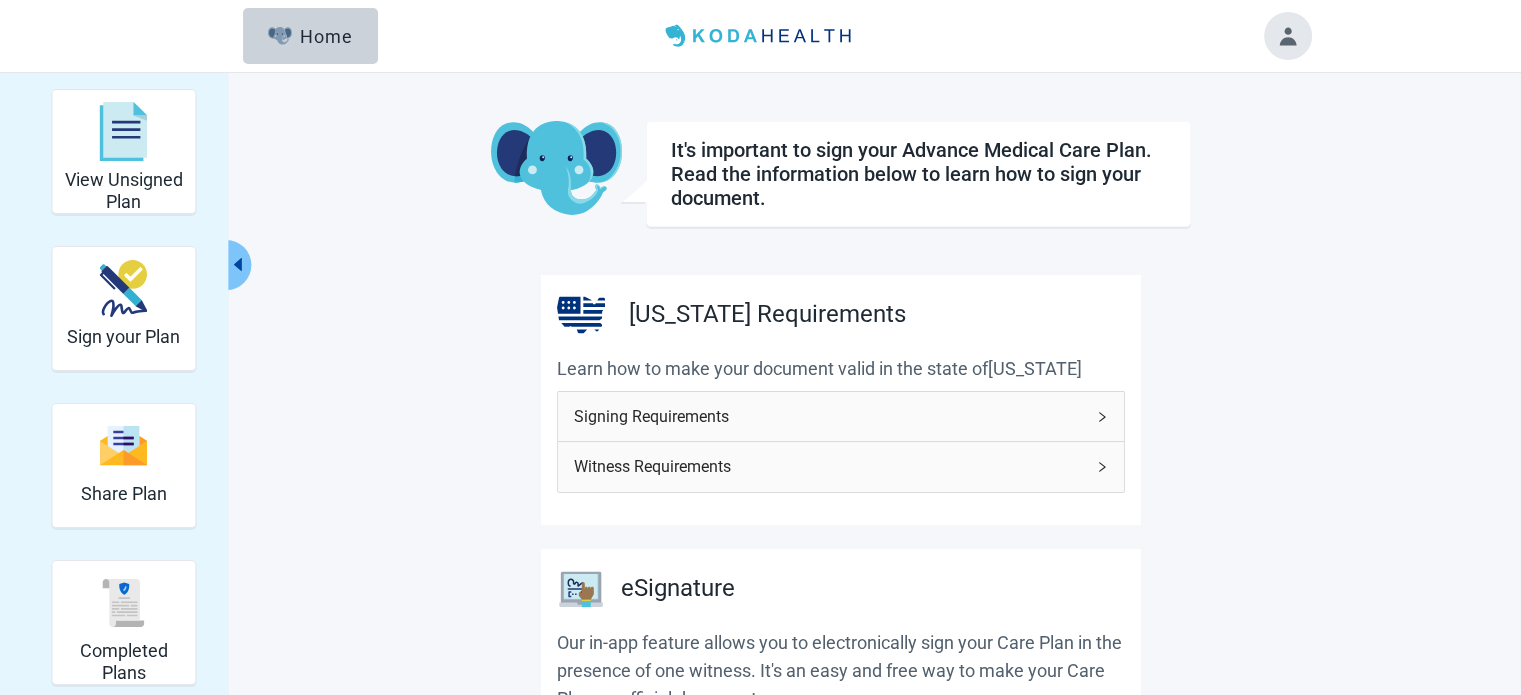 click 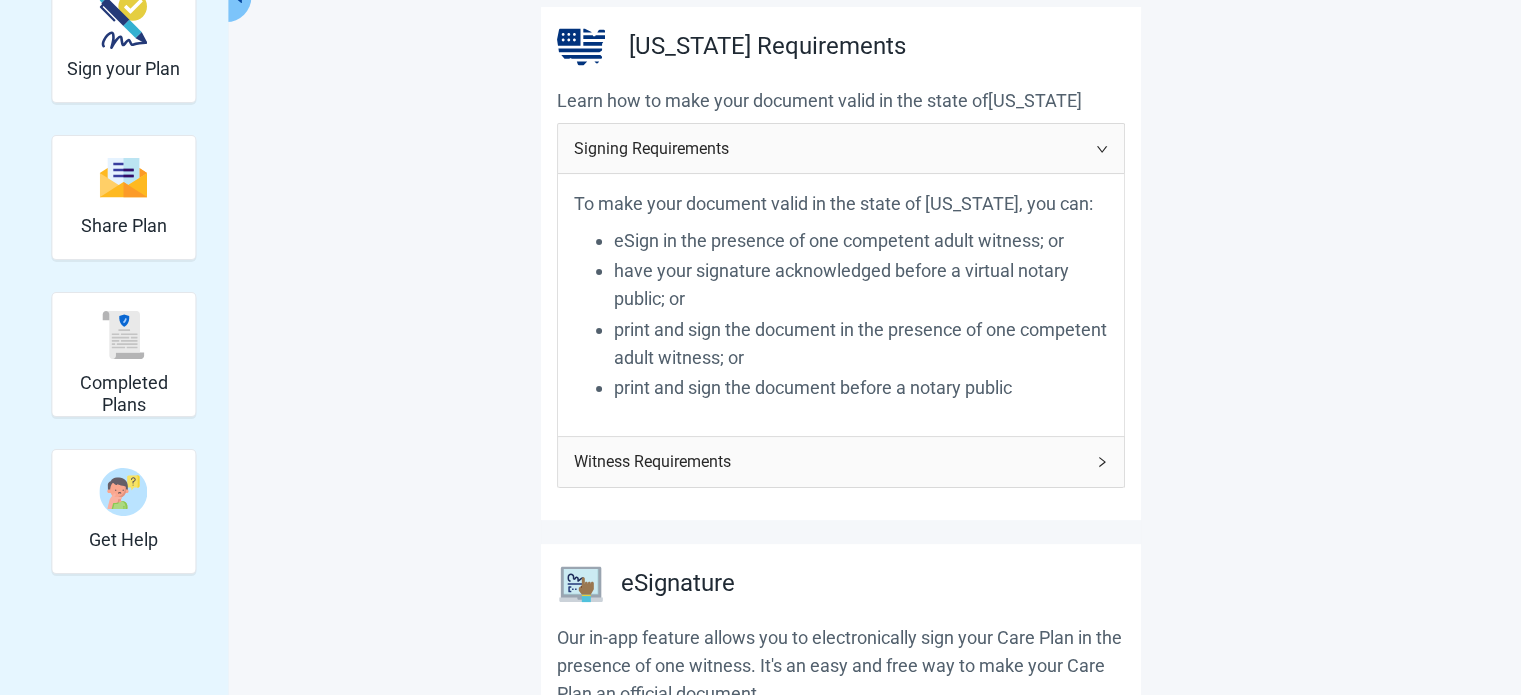 scroll, scrollTop: 300, scrollLeft: 0, axis: vertical 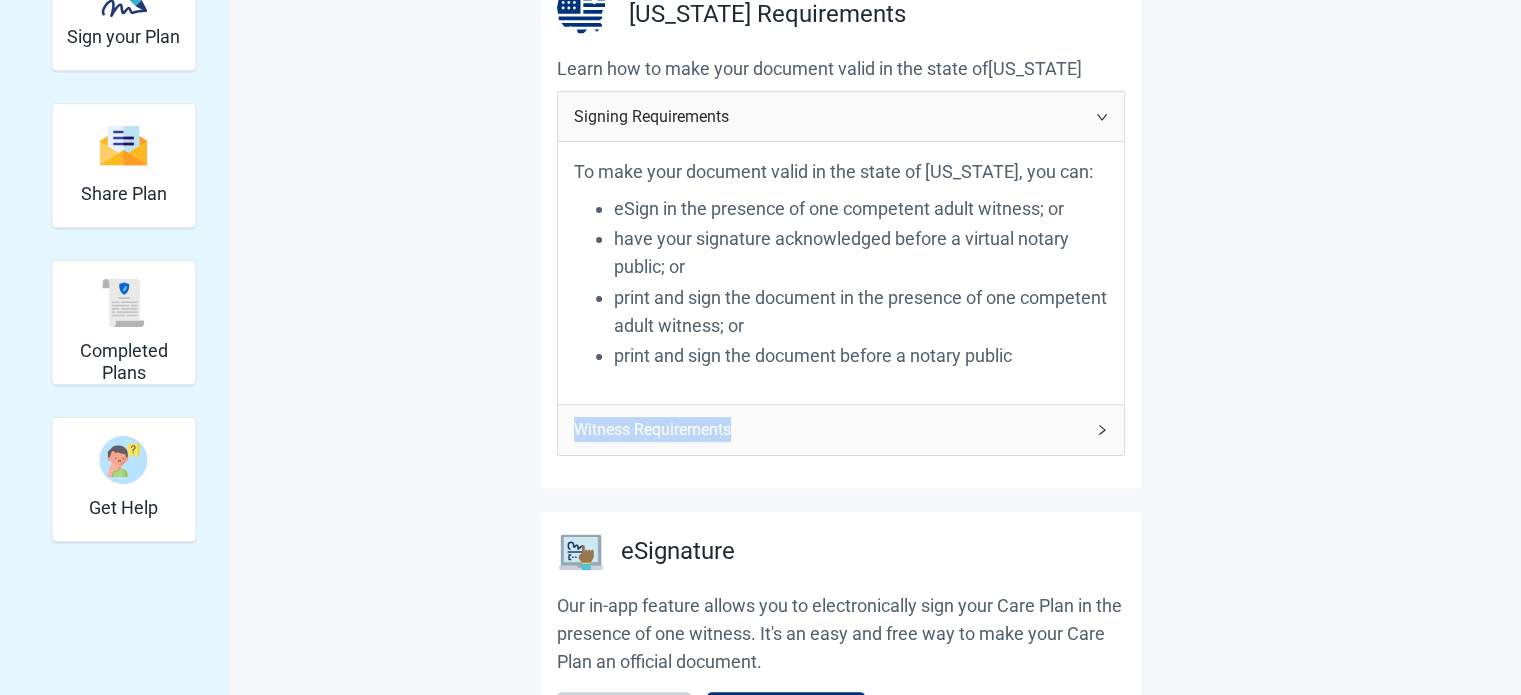 click on "Witness Requirements" at bounding box center [841, 429] 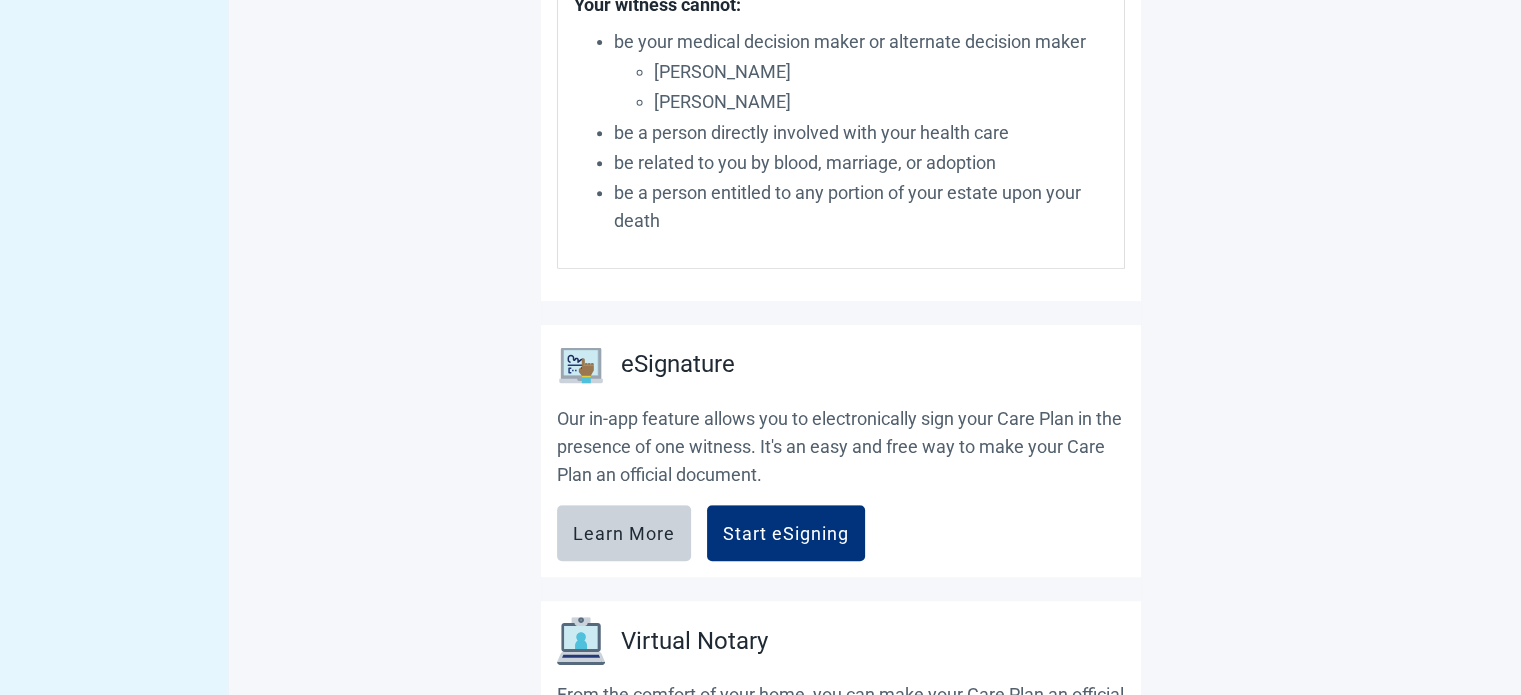scroll, scrollTop: 900, scrollLeft: 0, axis: vertical 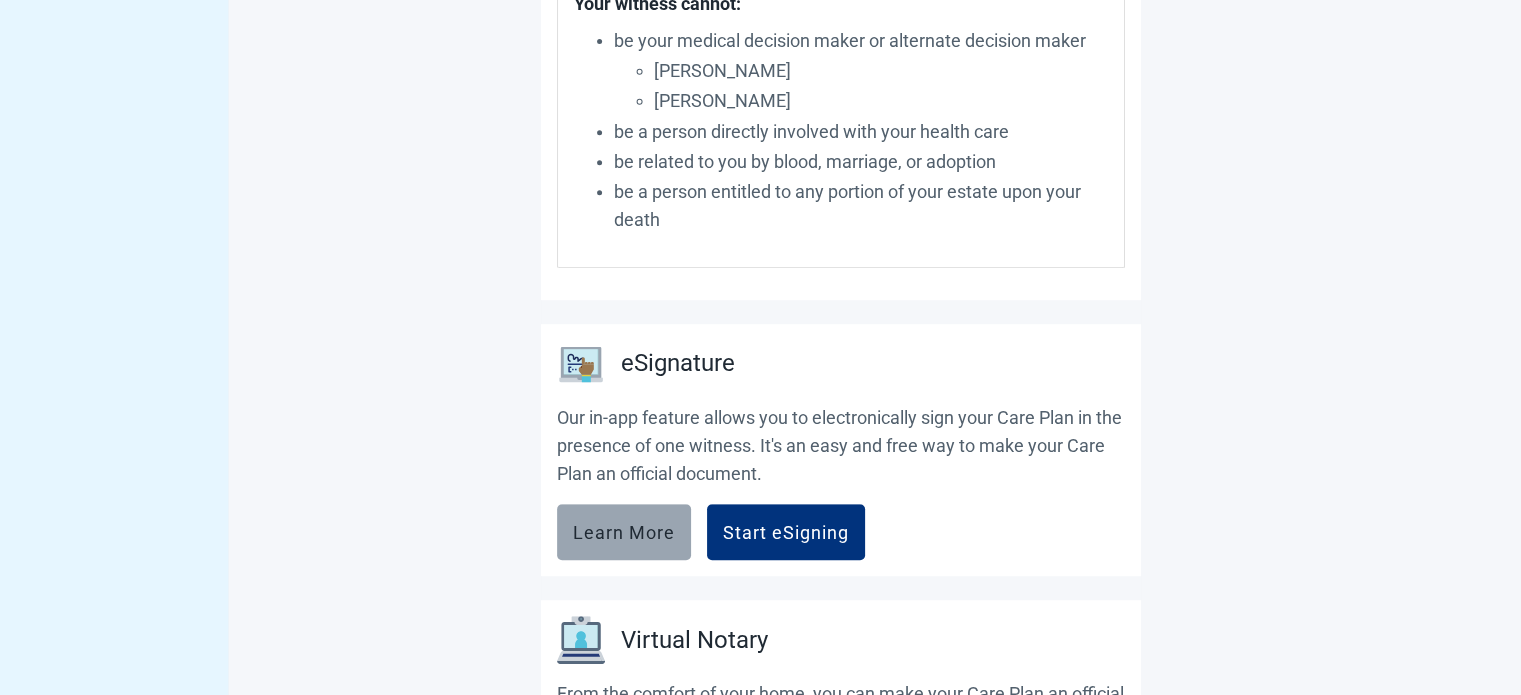 click on "Learn More" at bounding box center (624, 532) 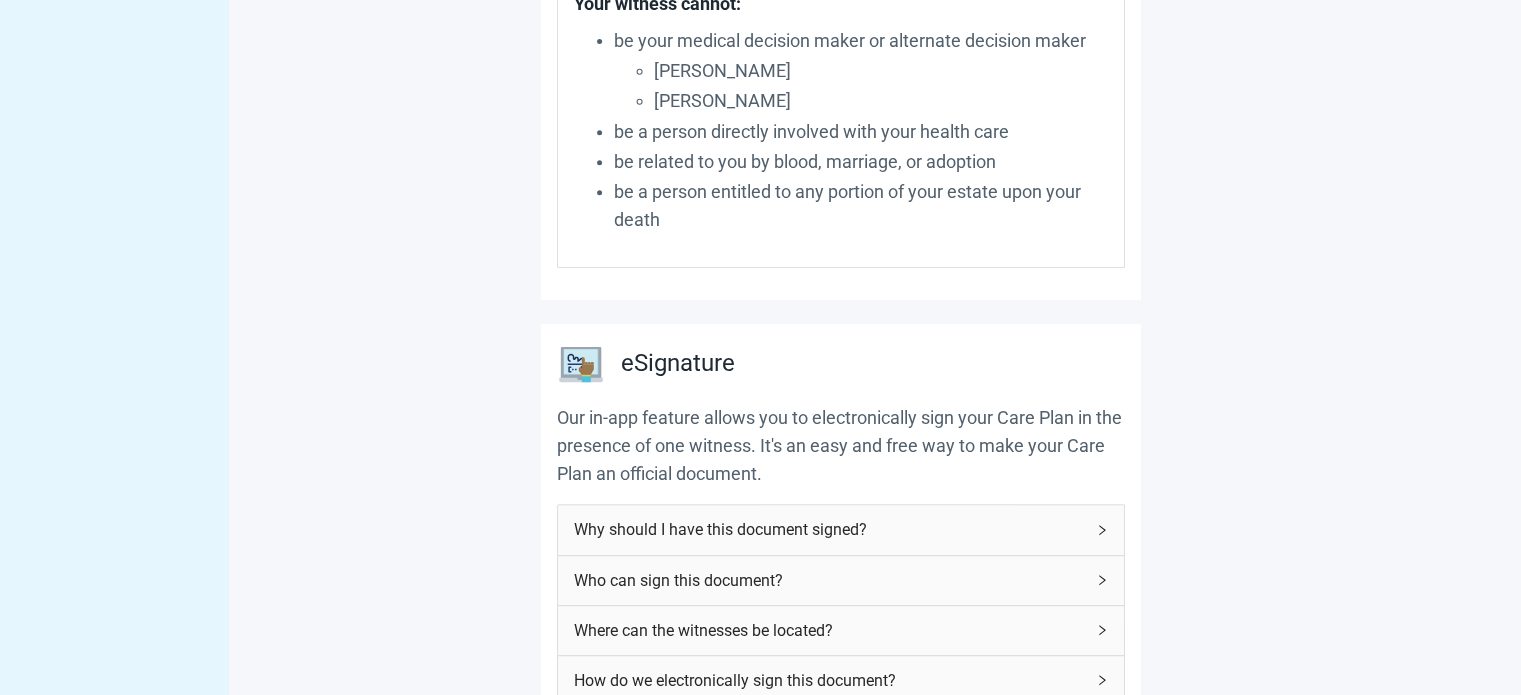 scroll, scrollTop: 1000, scrollLeft: 0, axis: vertical 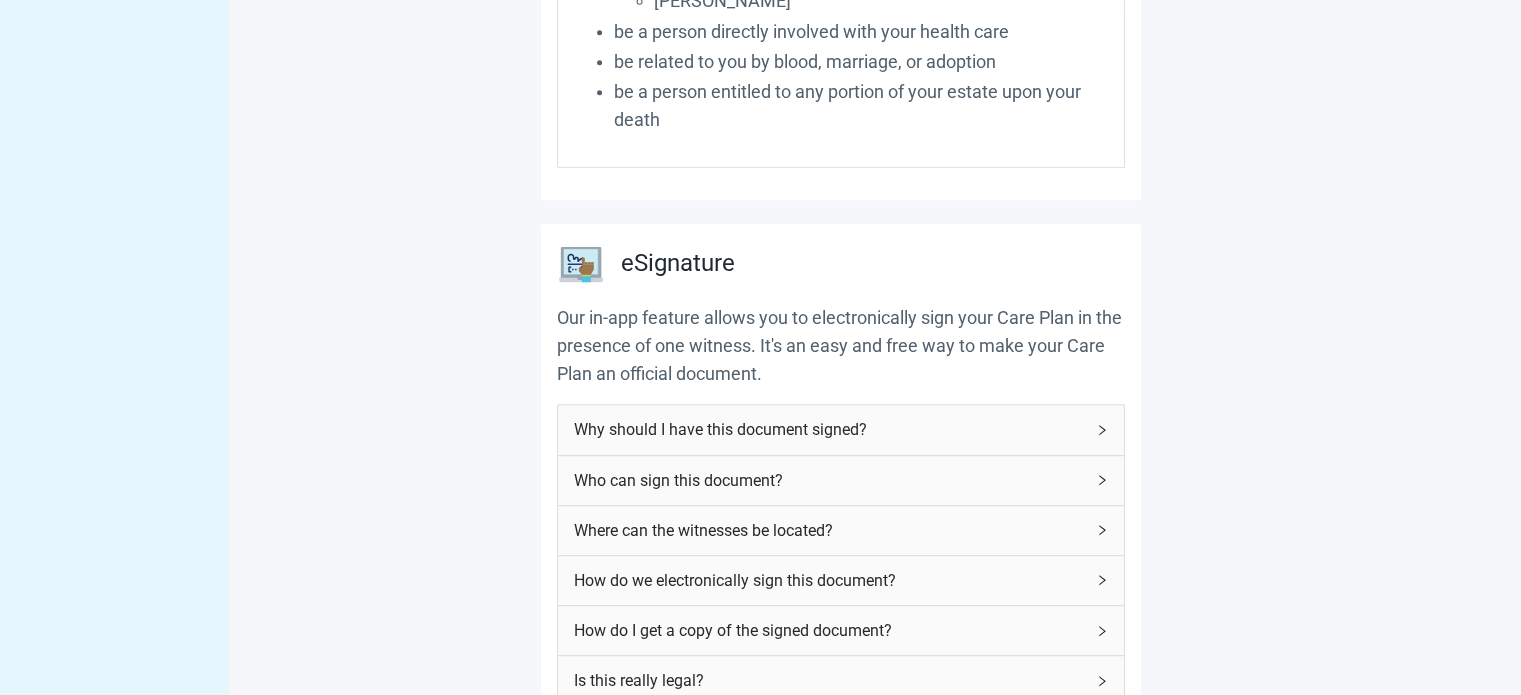 click on "How do we electronically sign this document?" at bounding box center (841, 580) 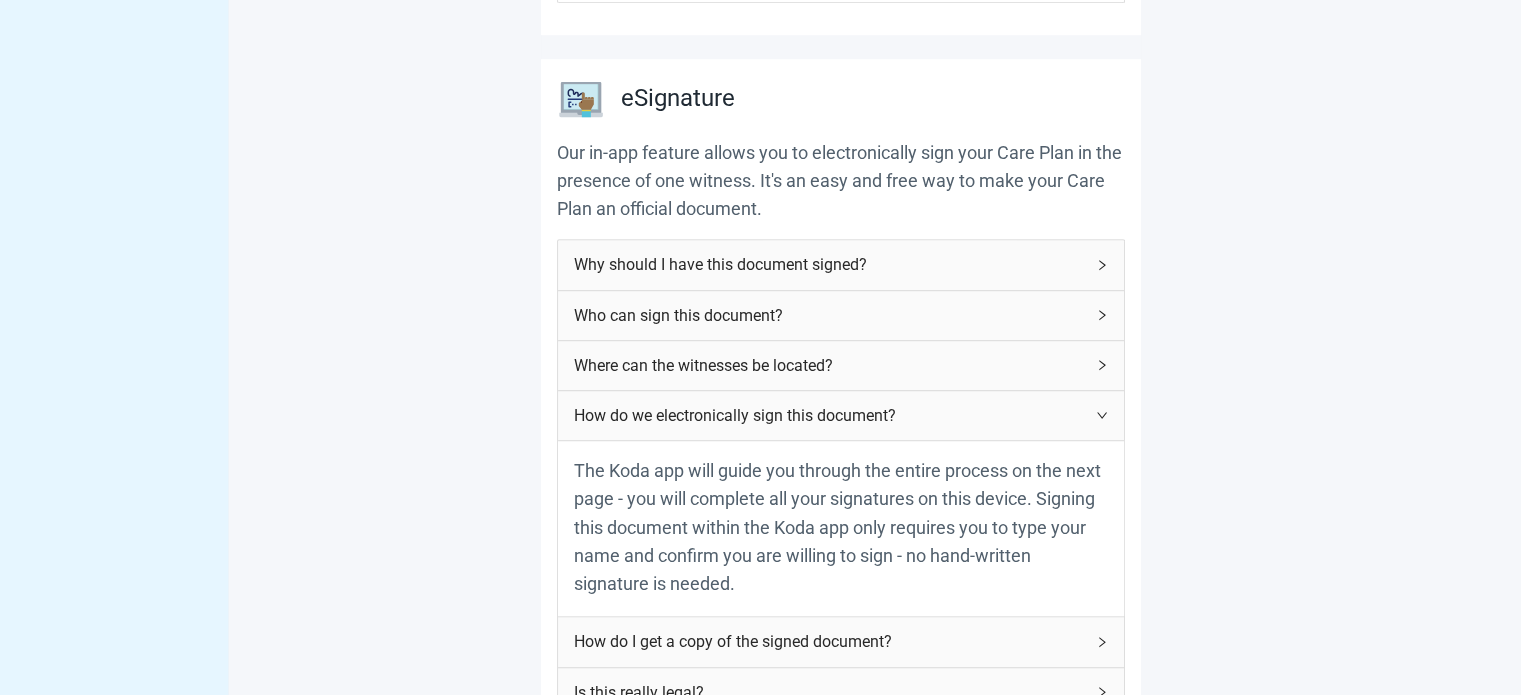 scroll, scrollTop: 1200, scrollLeft: 0, axis: vertical 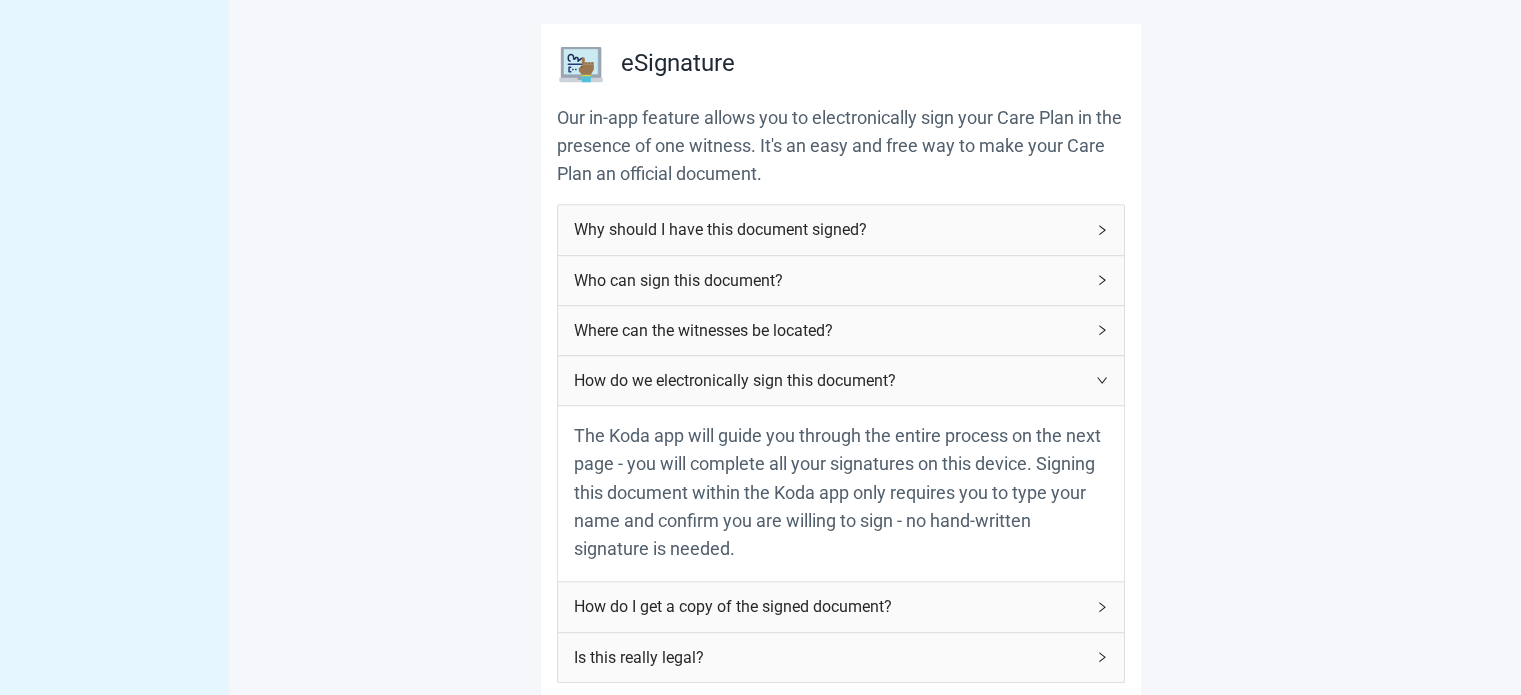 click on "How do I get a copy of the signed document?" at bounding box center (829, 606) 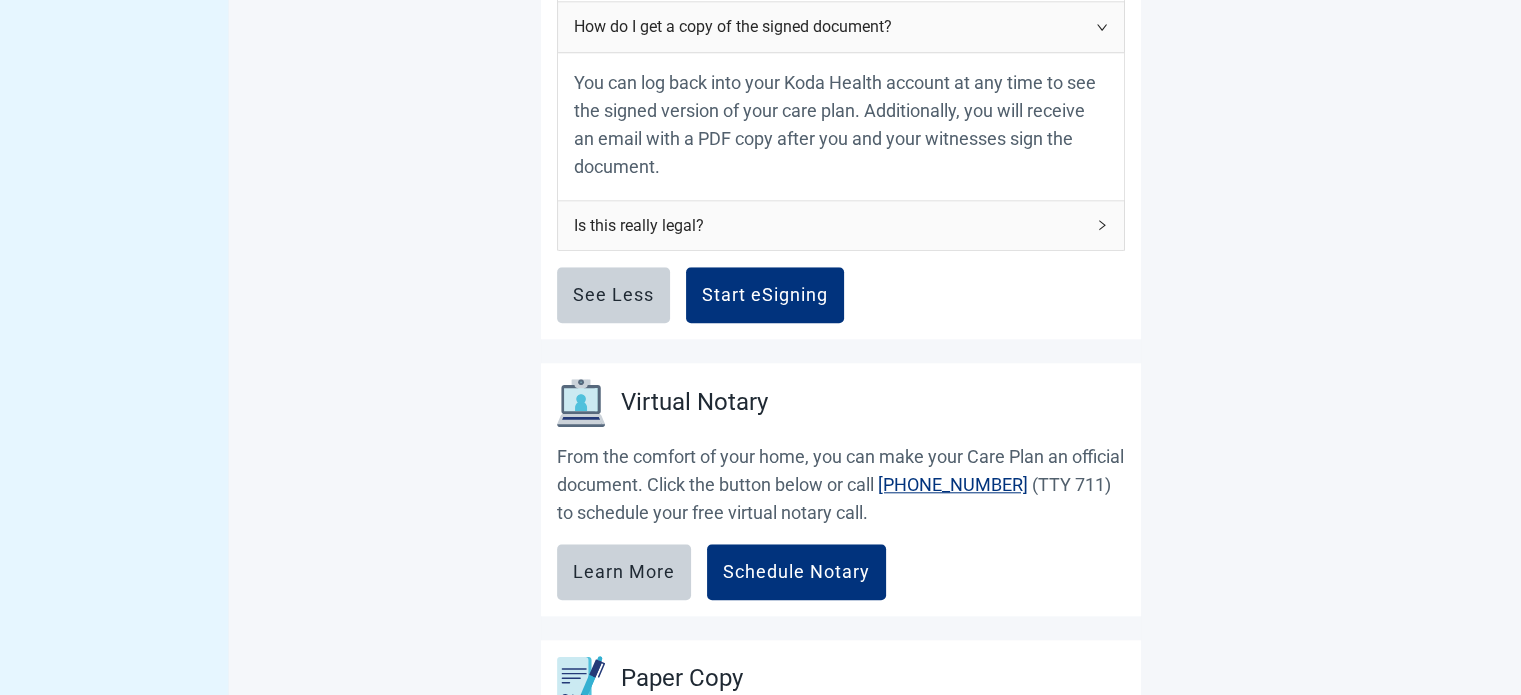 scroll, scrollTop: 1760, scrollLeft: 0, axis: vertical 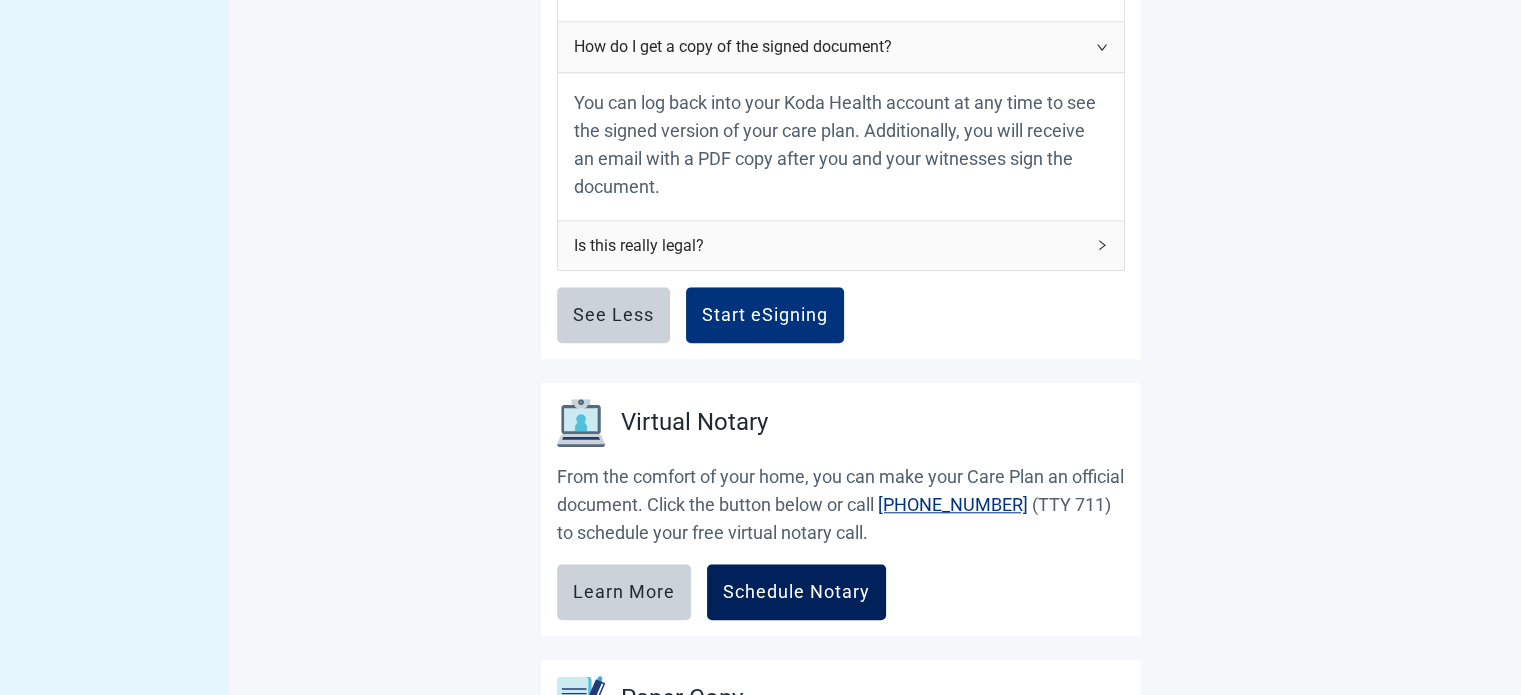 click on "Schedule Notary" at bounding box center [796, 592] 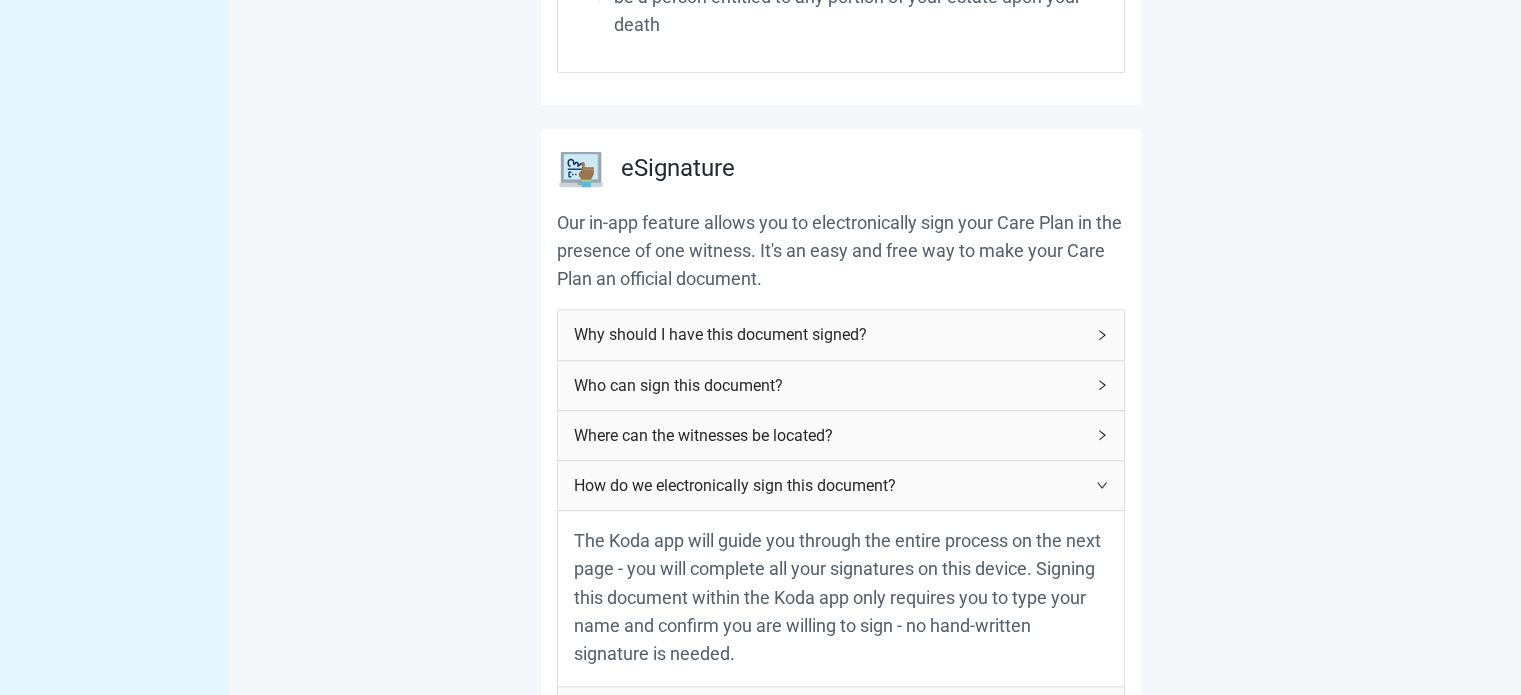 scroll, scrollTop: 1060, scrollLeft: 0, axis: vertical 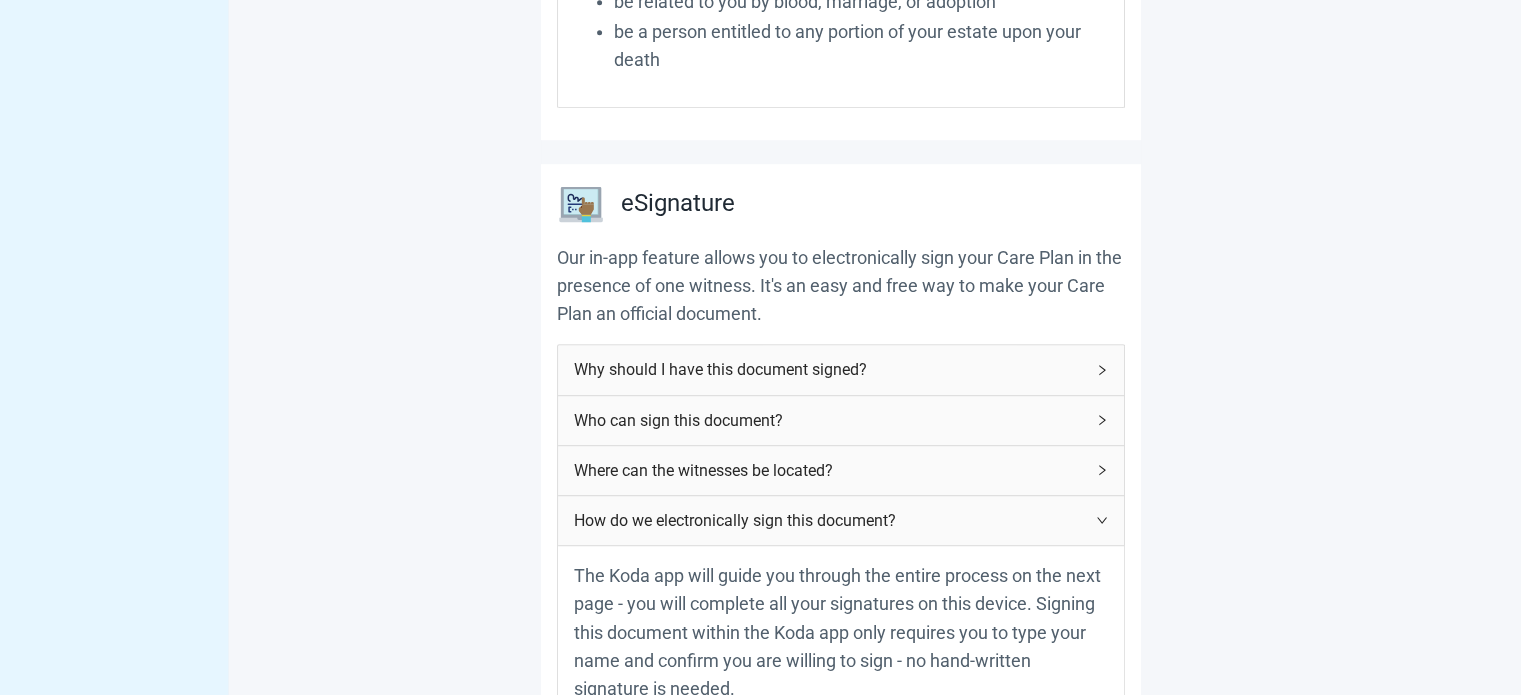 click 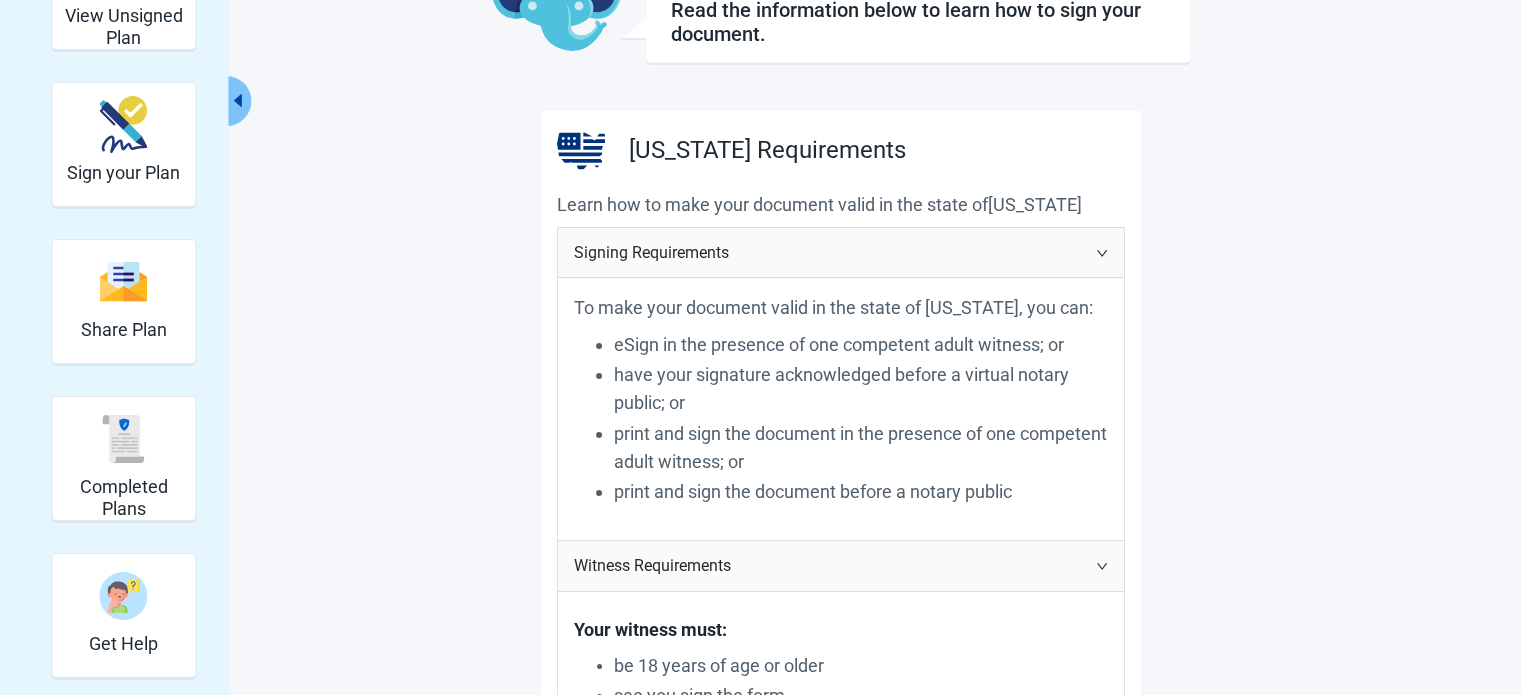 scroll, scrollTop: 160, scrollLeft: 0, axis: vertical 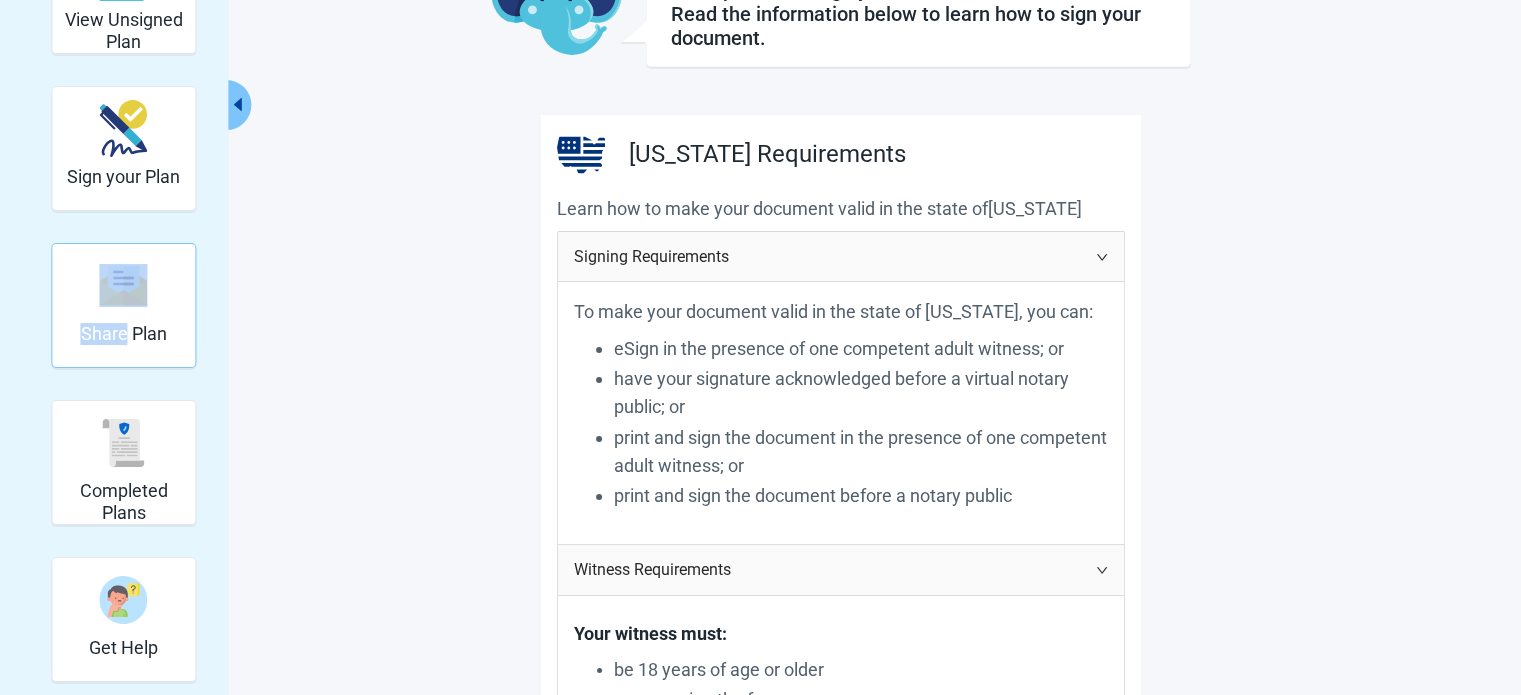 click on "Share Plan" at bounding box center (124, 334) 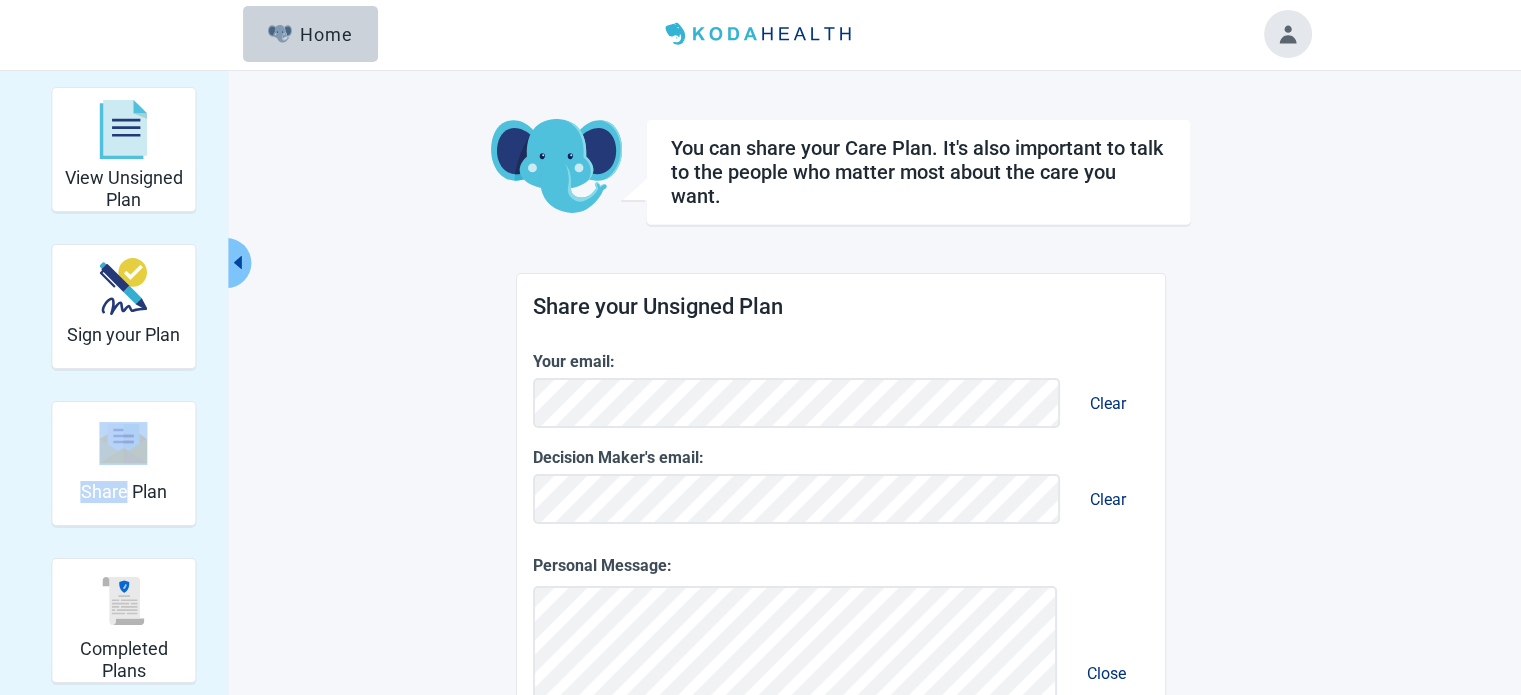scroll, scrollTop: 0, scrollLeft: 0, axis: both 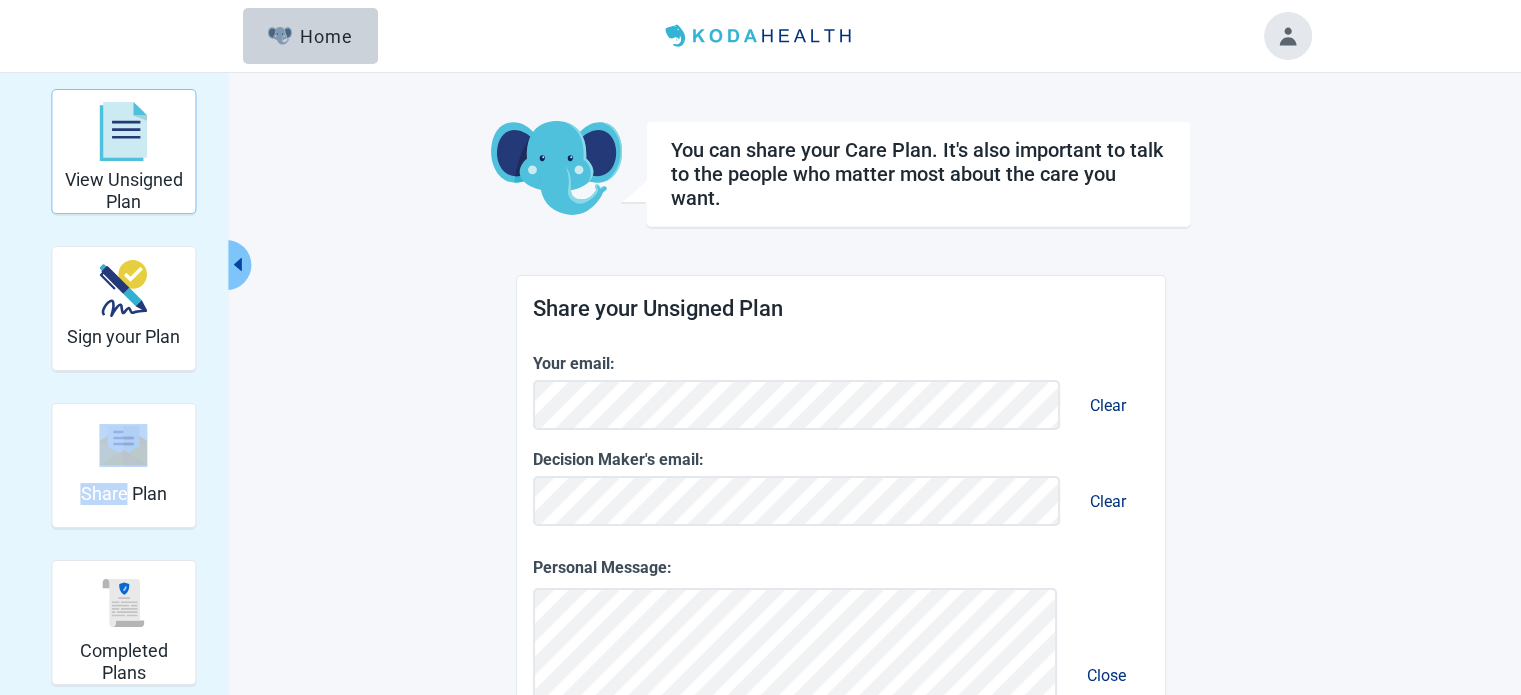 click at bounding box center [124, 132] 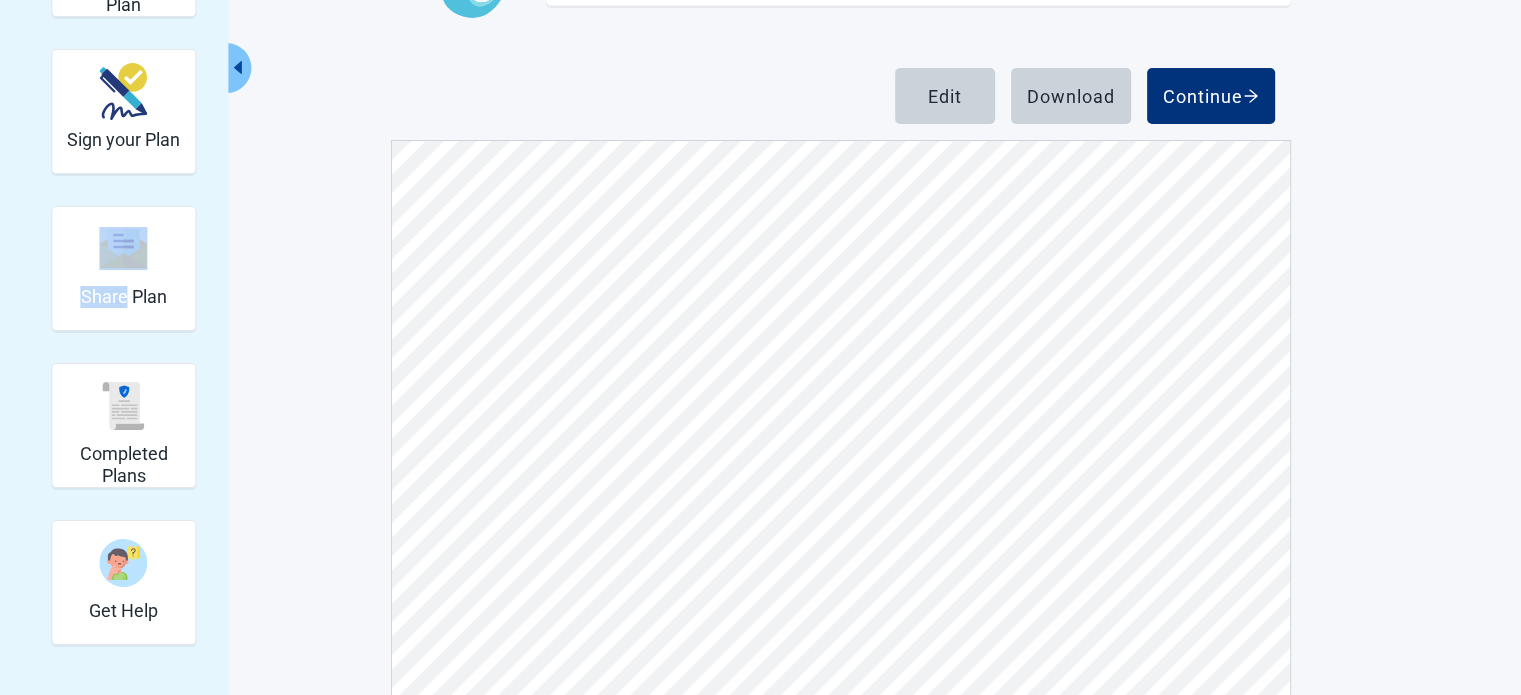 scroll, scrollTop: 200, scrollLeft: 0, axis: vertical 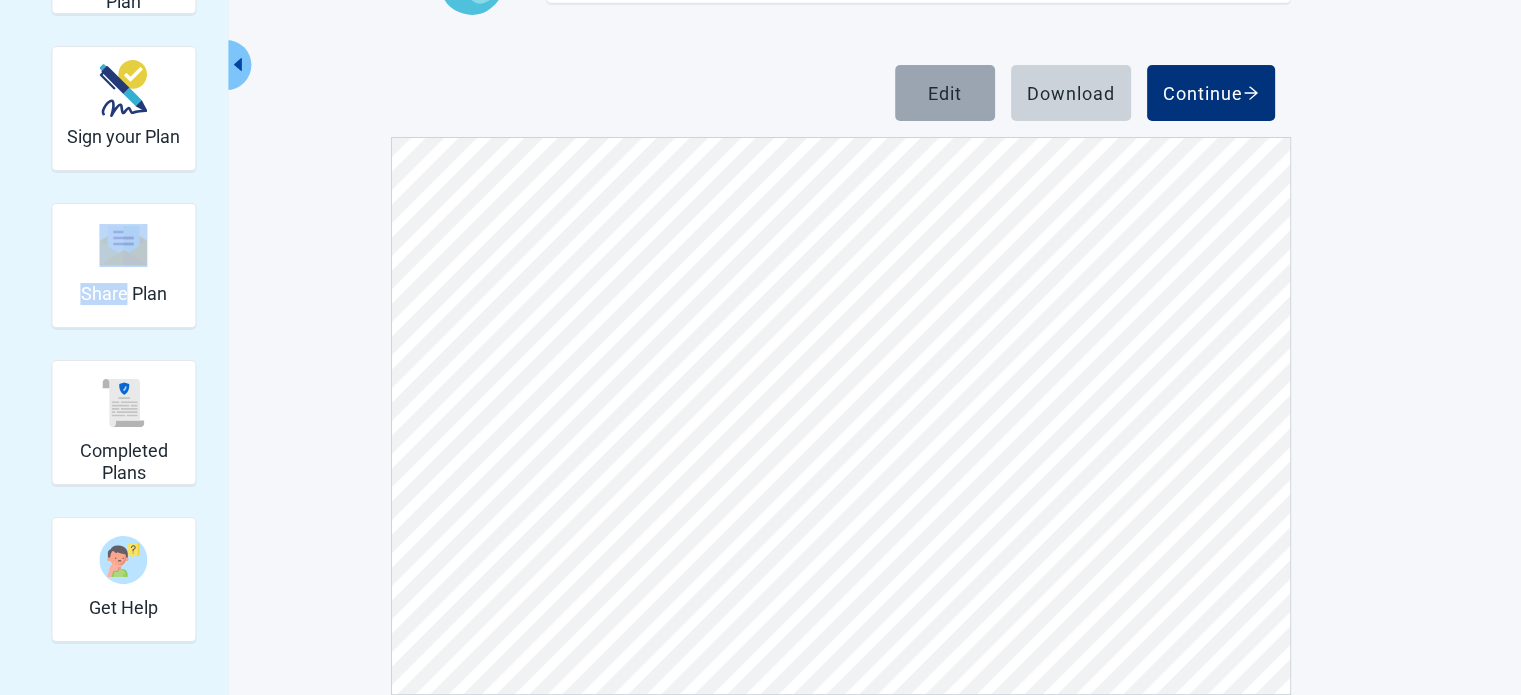 click on "Edit" at bounding box center [945, 93] 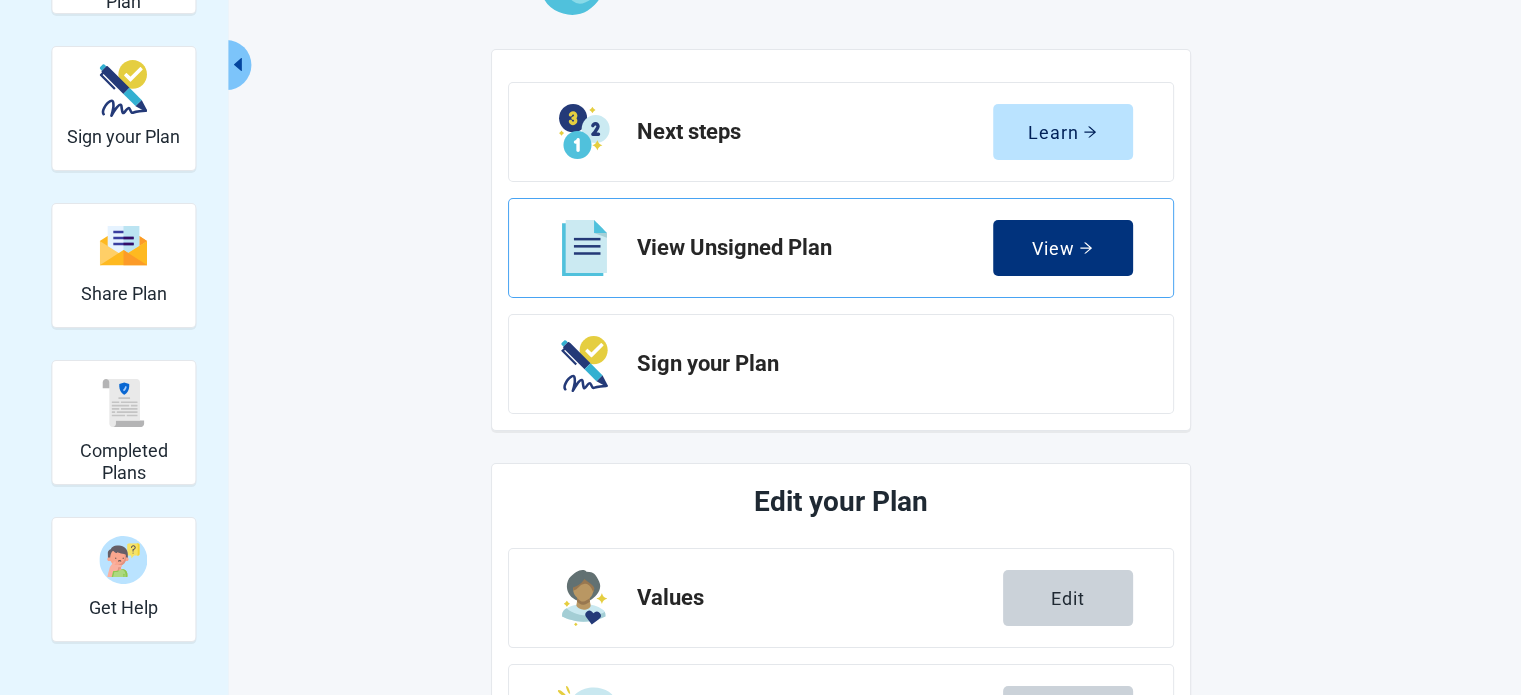 click on "View Unsigned Plan" at bounding box center (815, 248) 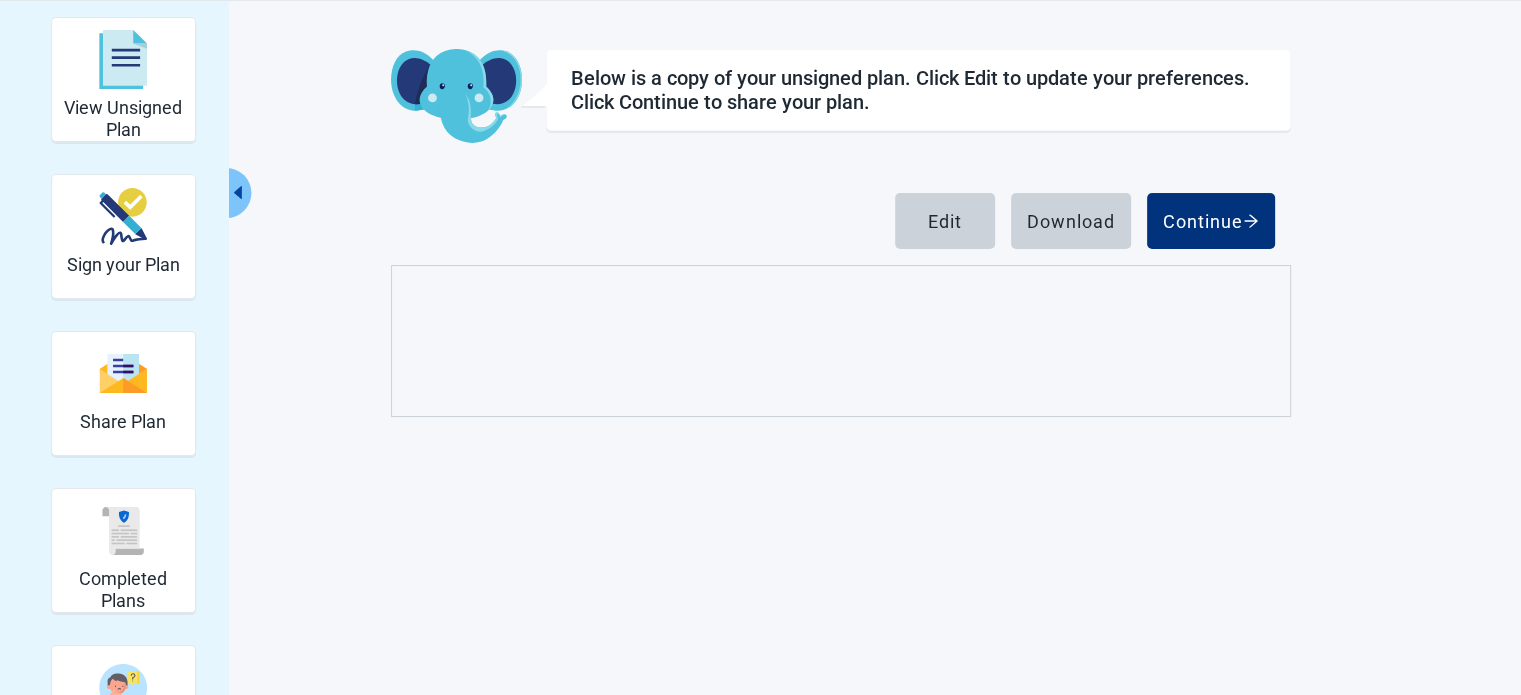 scroll, scrollTop: 200, scrollLeft: 0, axis: vertical 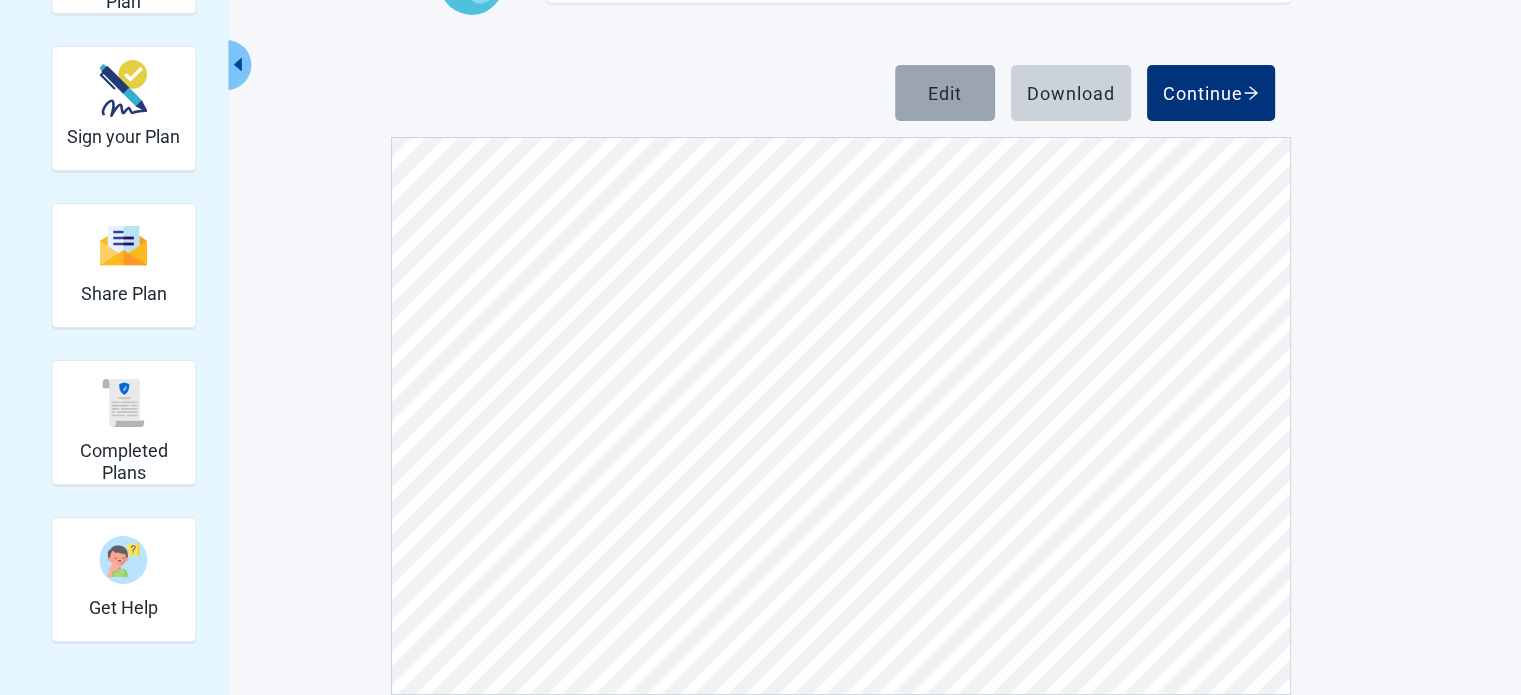 click on "Edit" at bounding box center (945, 93) 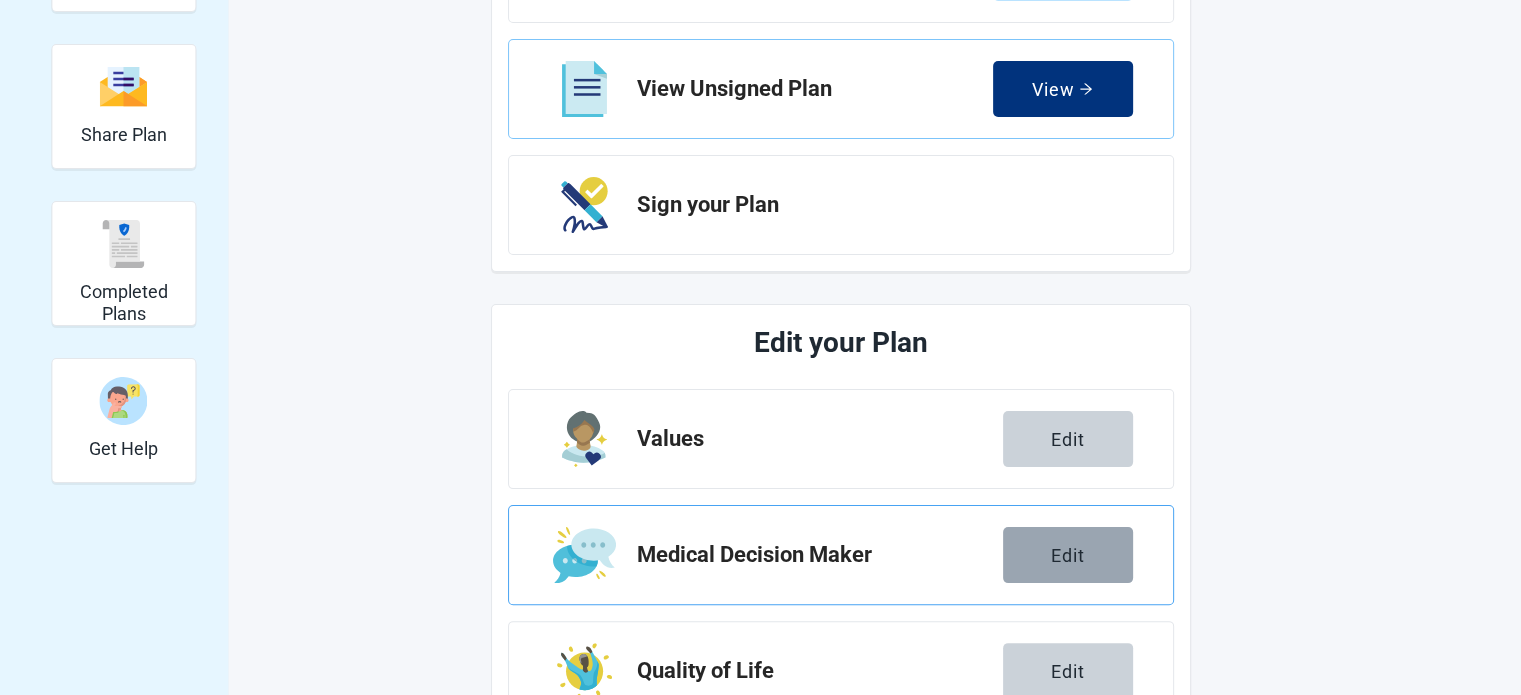 scroll, scrollTop: 400, scrollLeft: 0, axis: vertical 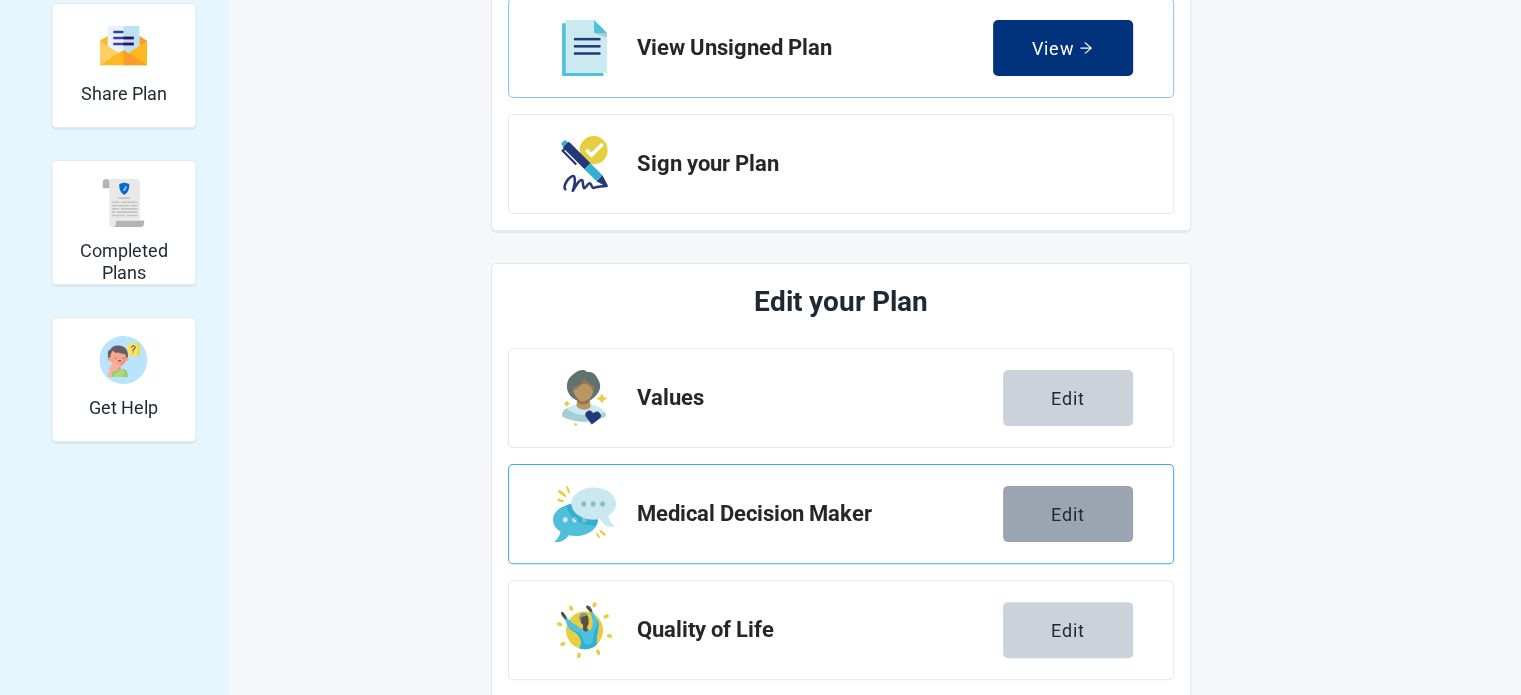 click on "Edit" at bounding box center (1068, 514) 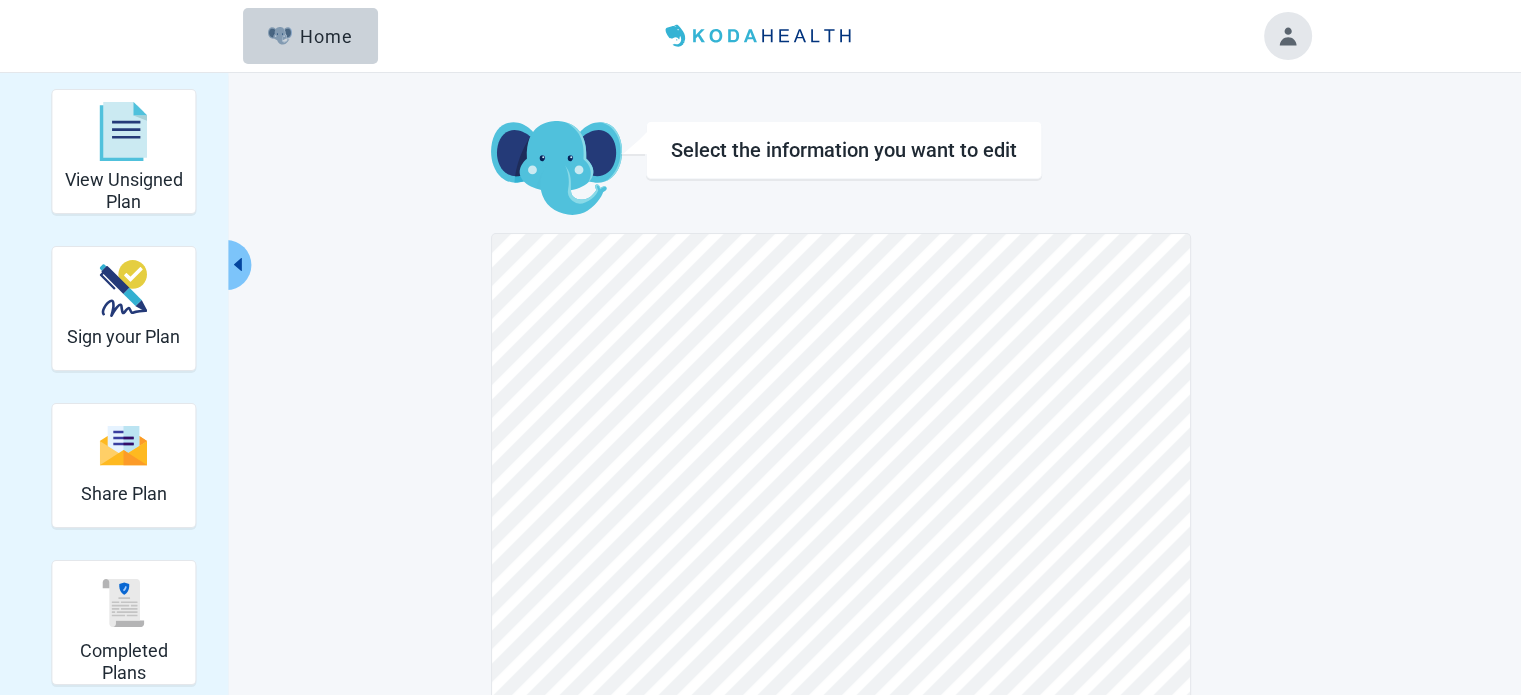 scroll, scrollTop: 100, scrollLeft: 0, axis: vertical 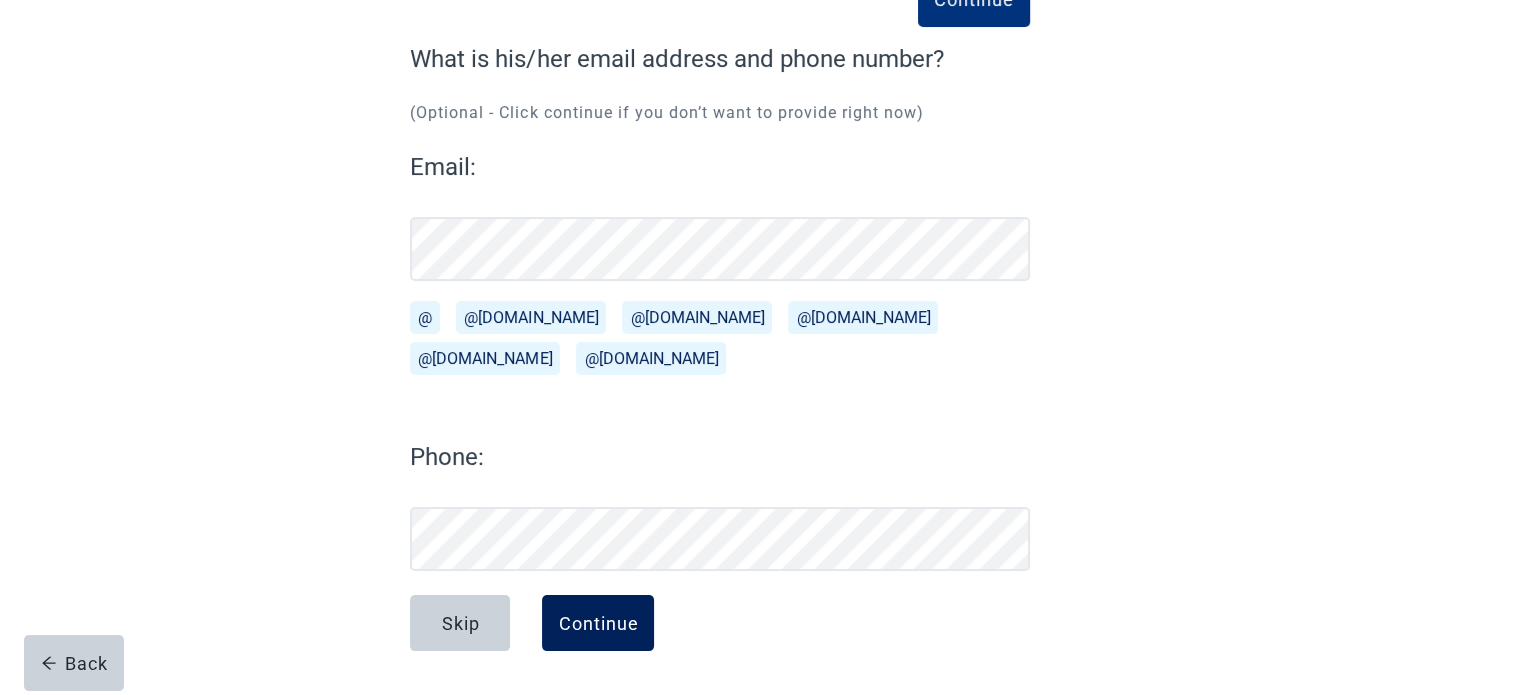 click on "Continue" at bounding box center [598, 623] 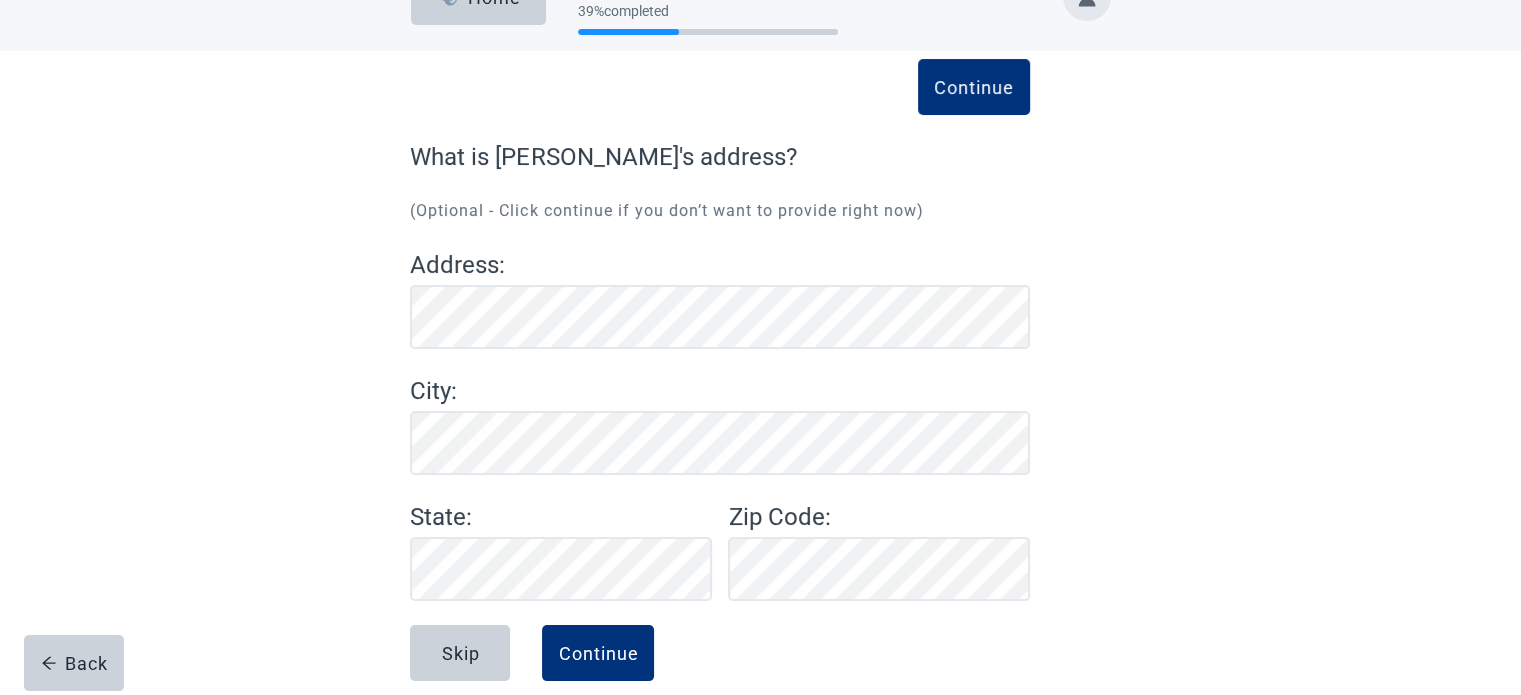 scroll, scrollTop: 83, scrollLeft: 0, axis: vertical 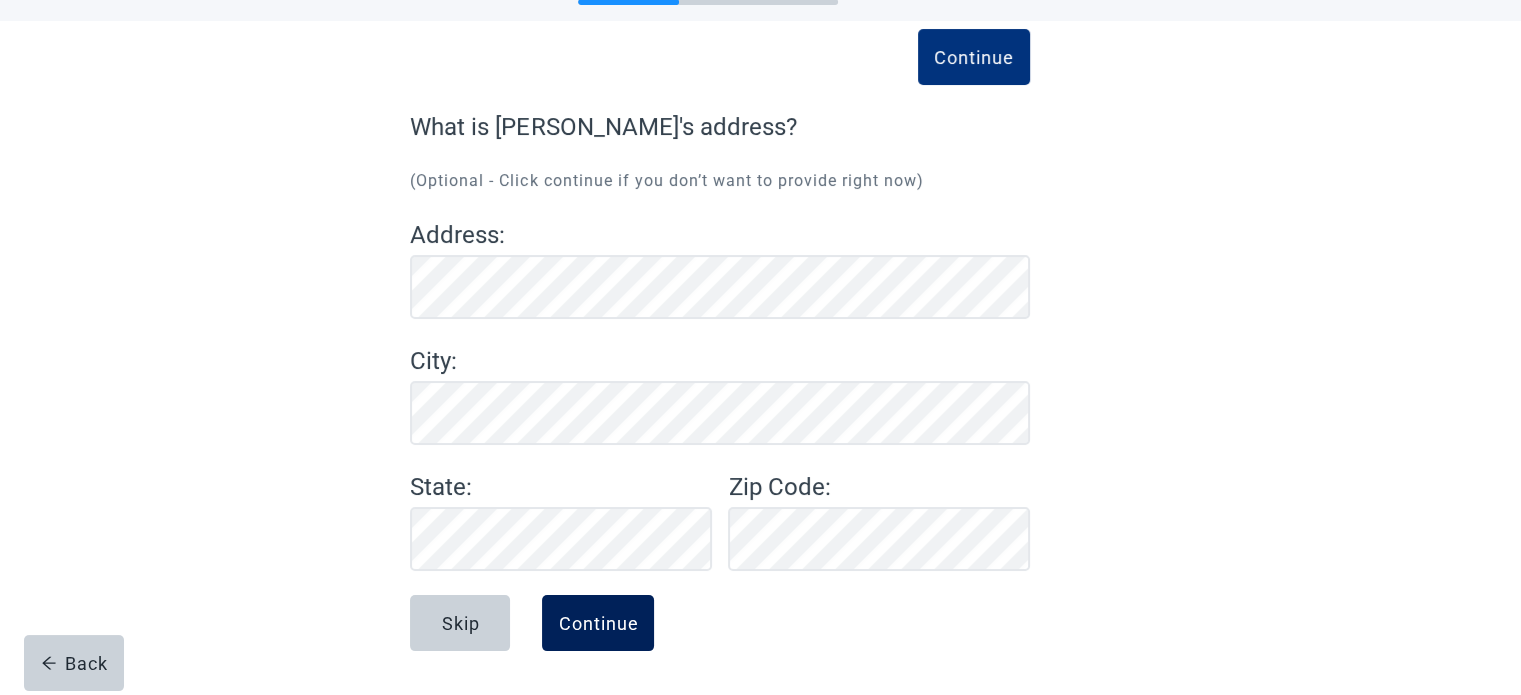 click on "Continue" at bounding box center [598, 623] 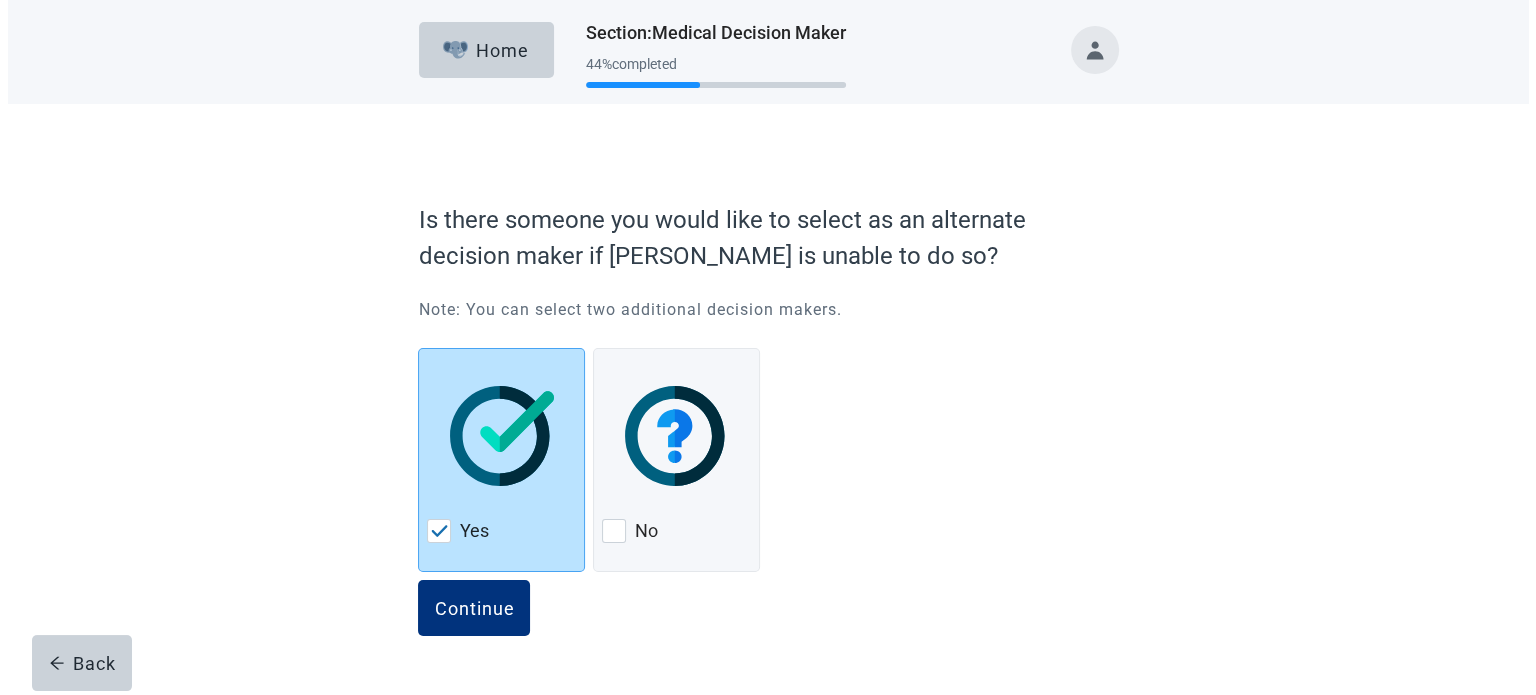 scroll, scrollTop: 0, scrollLeft: 0, axis: both 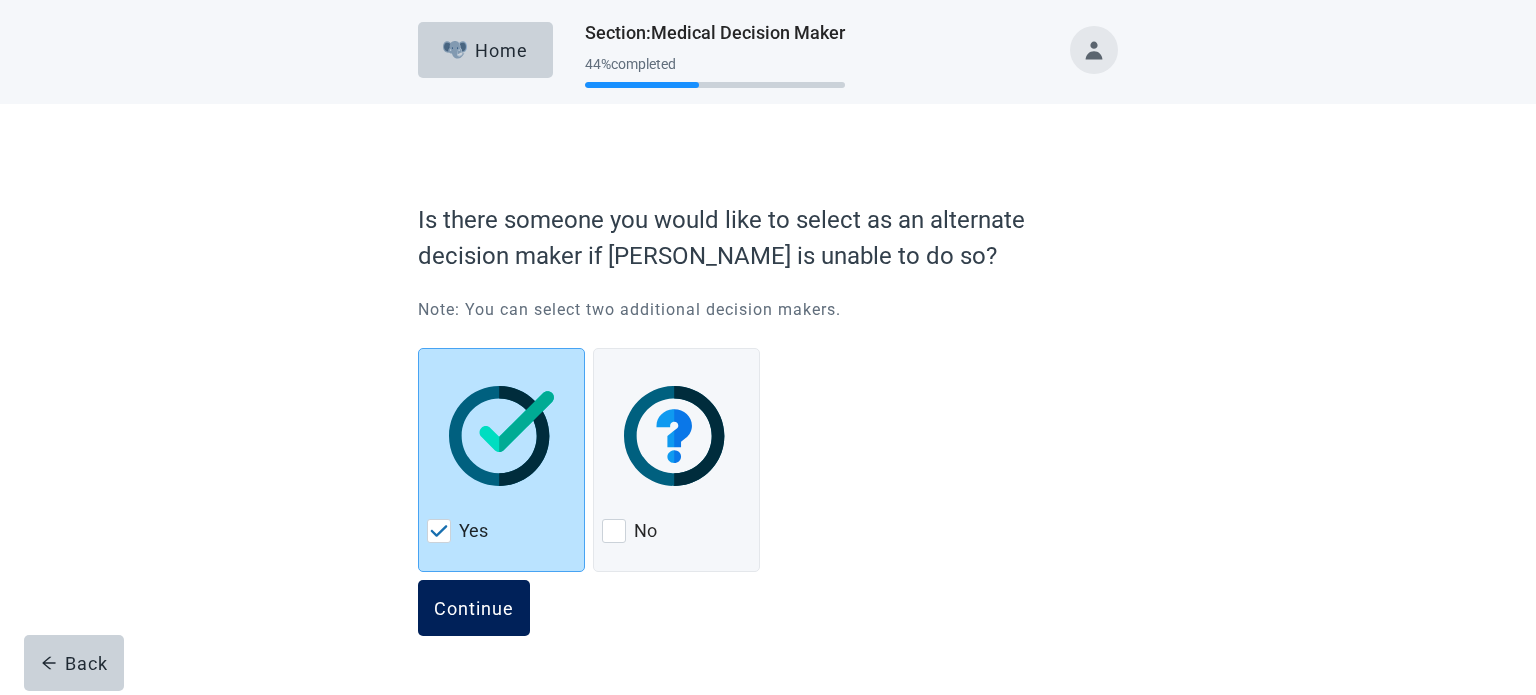 click on "Continue" at bounding box center [474, 608] 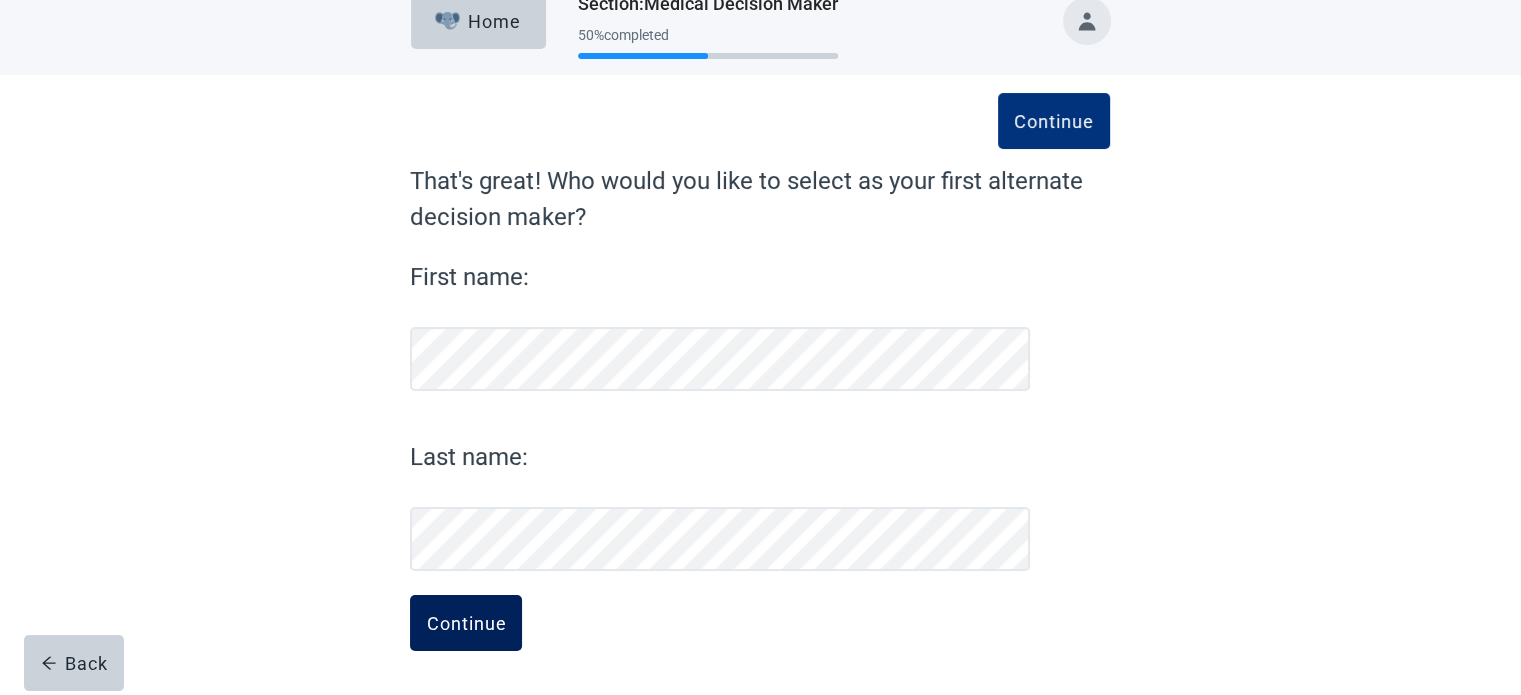 scroll, scrollTop: 28, scrollLeft: 0, axis: vertical 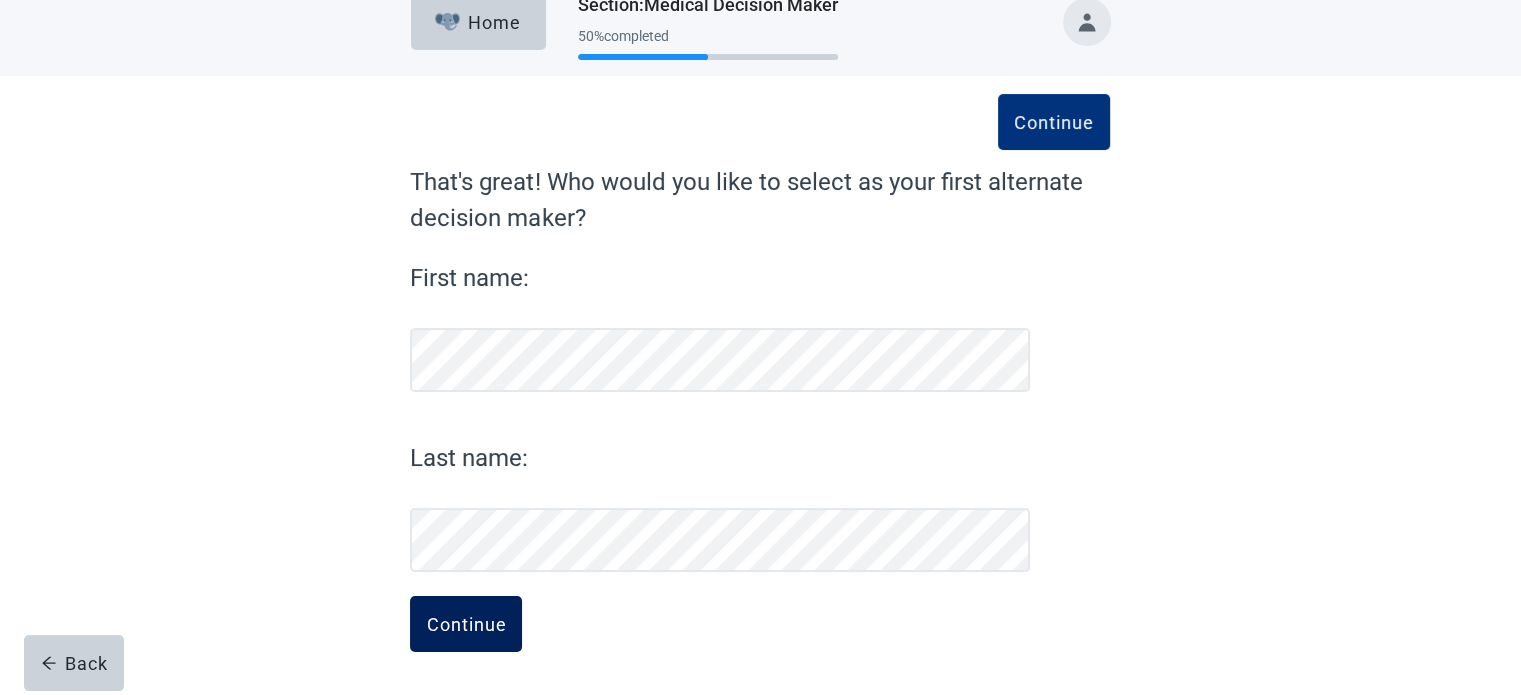 click on "Continue" at bounding box center (466, 624) 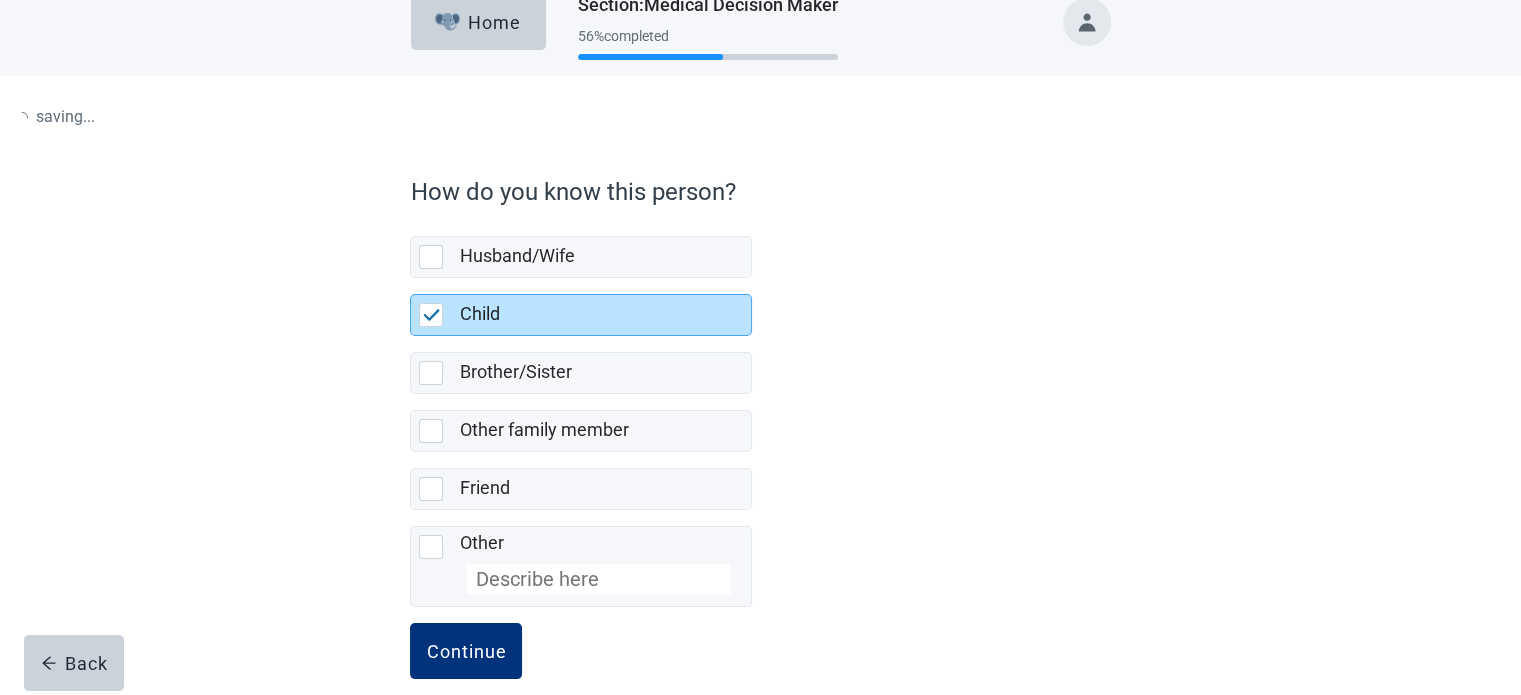 scroll, scrollTop: 0, scrollLeft: 0, axis: both 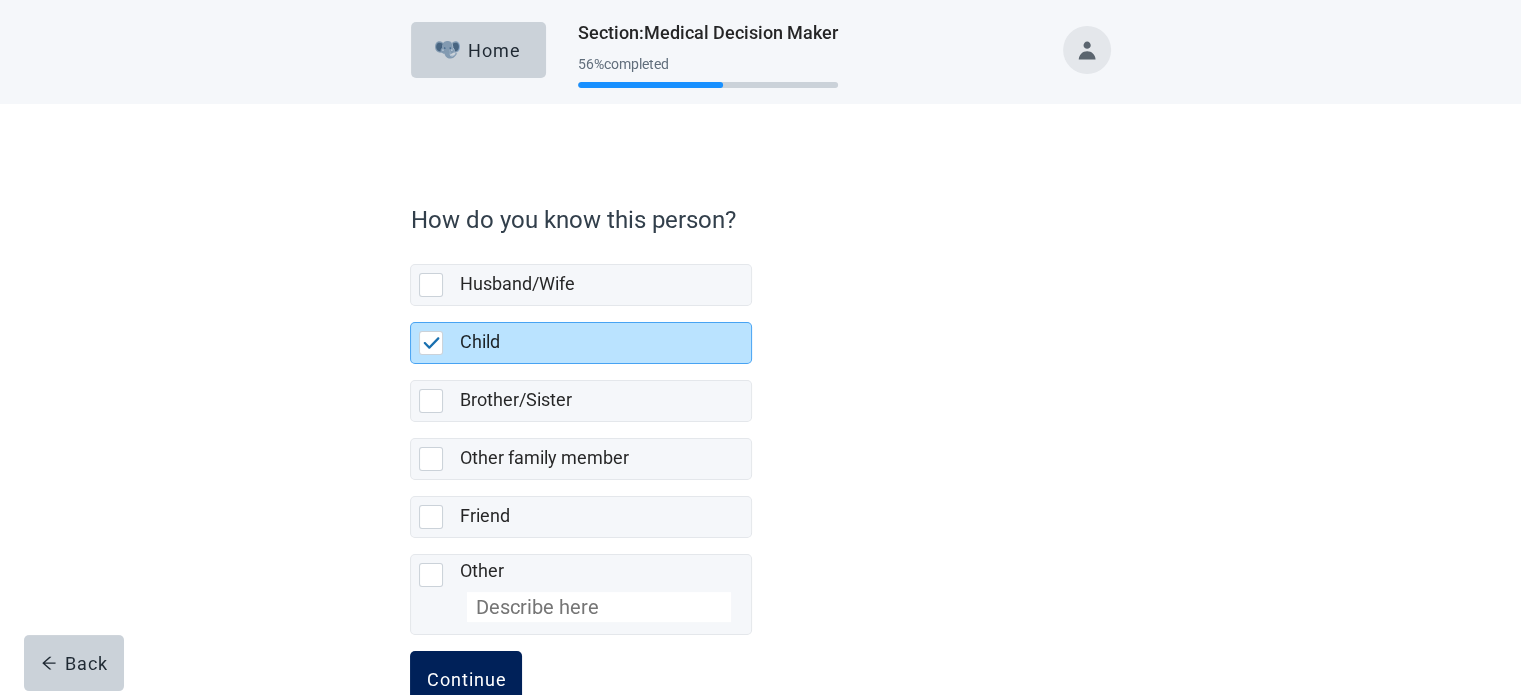 click on "Continue" at bounding box center [466, 679] 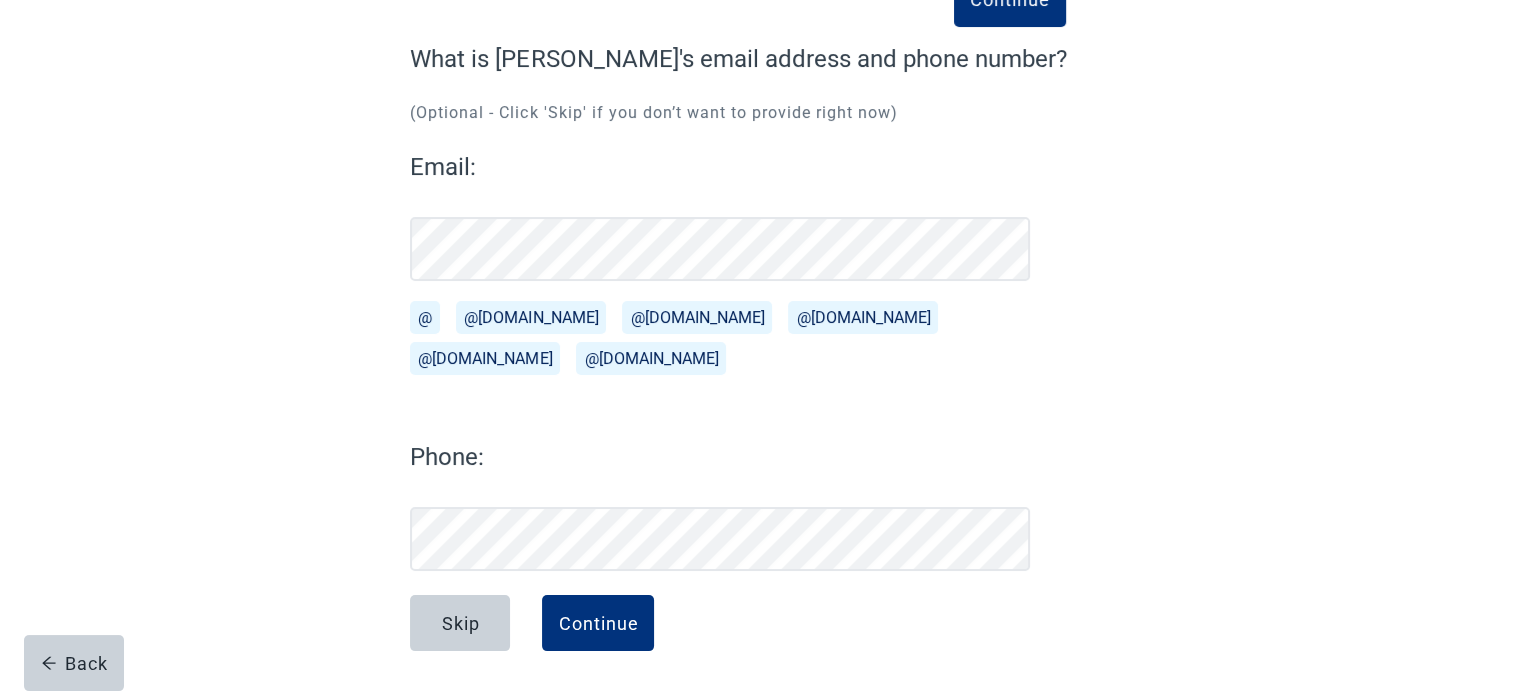 scroll, scrollTop: 151, scrollLeft: 0, axis: vertical 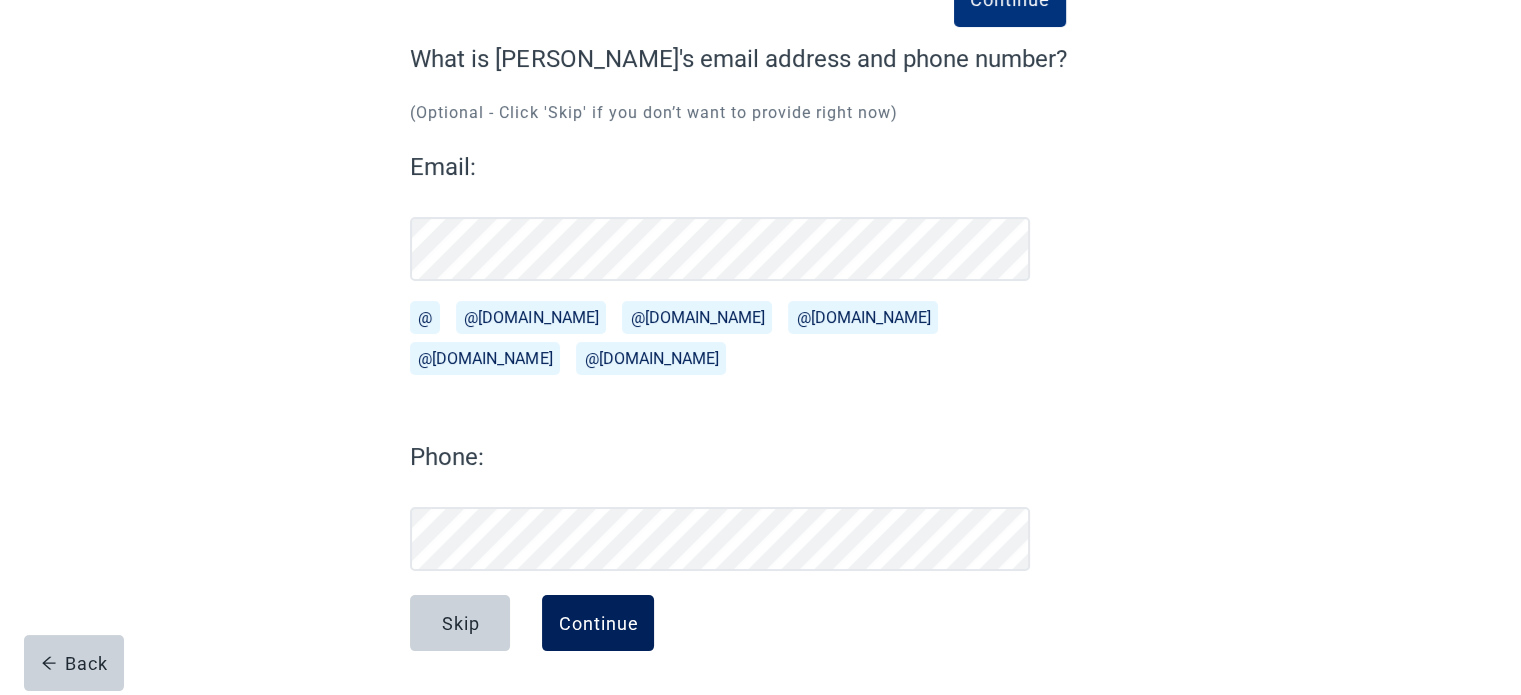 click on "Continue" at bounding box center [598, 623] 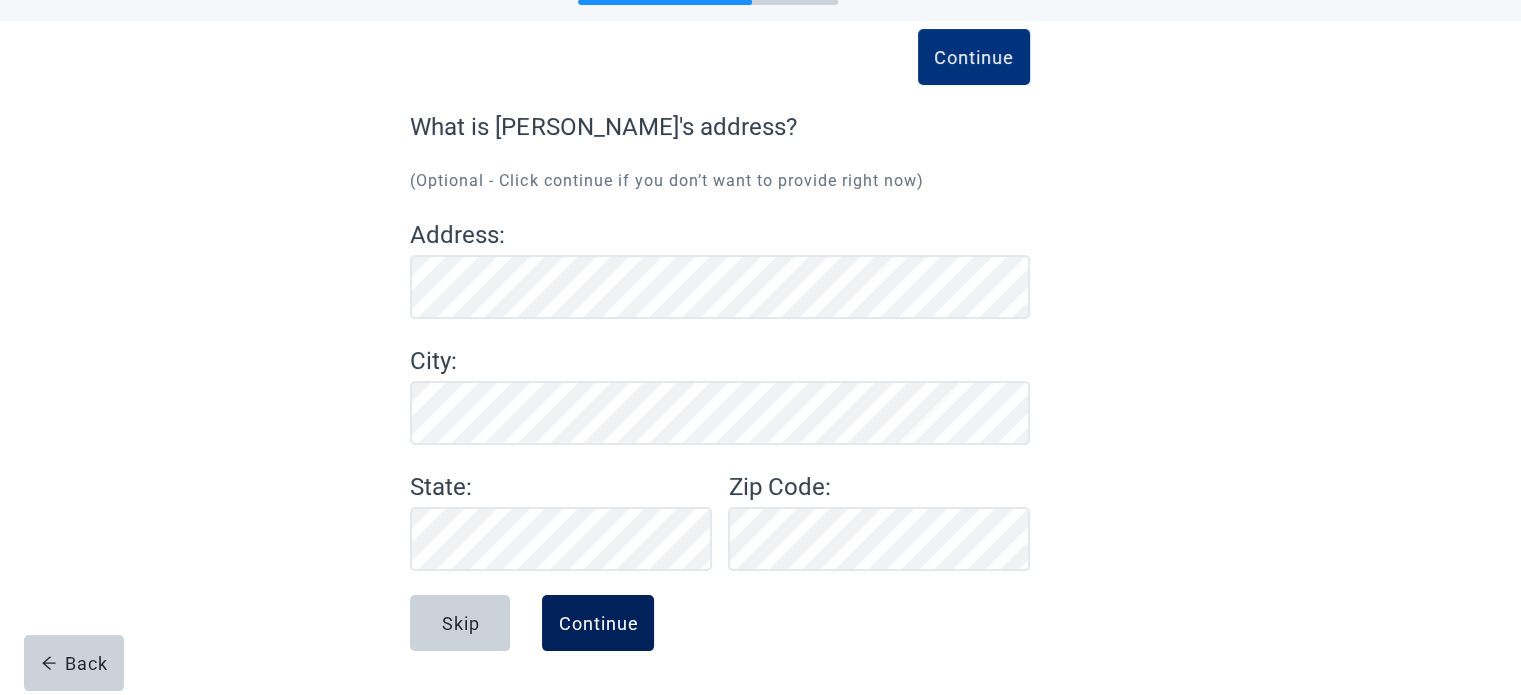 scroll, scrollTop: 83, scrollLeft: 0, axis: vertical 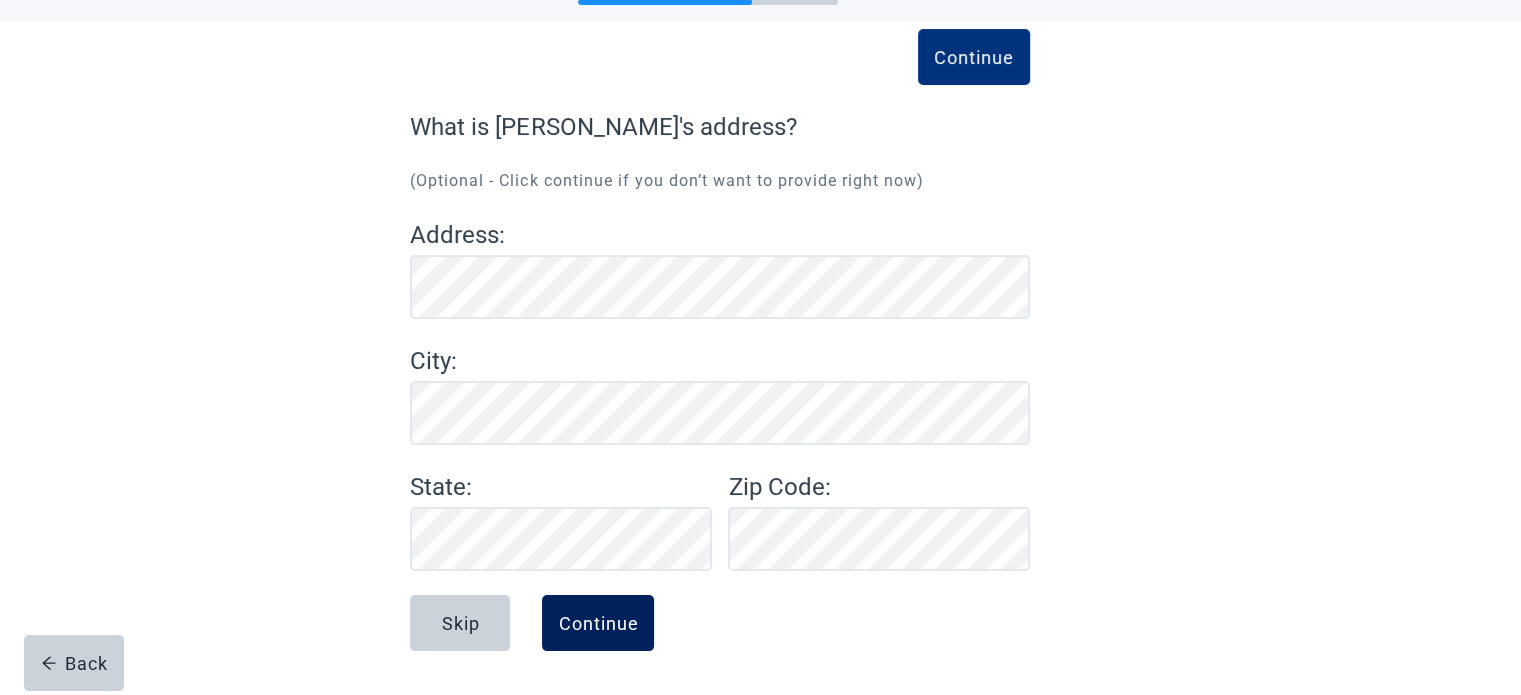 click on "Continue" at bounding box center [598, 623] 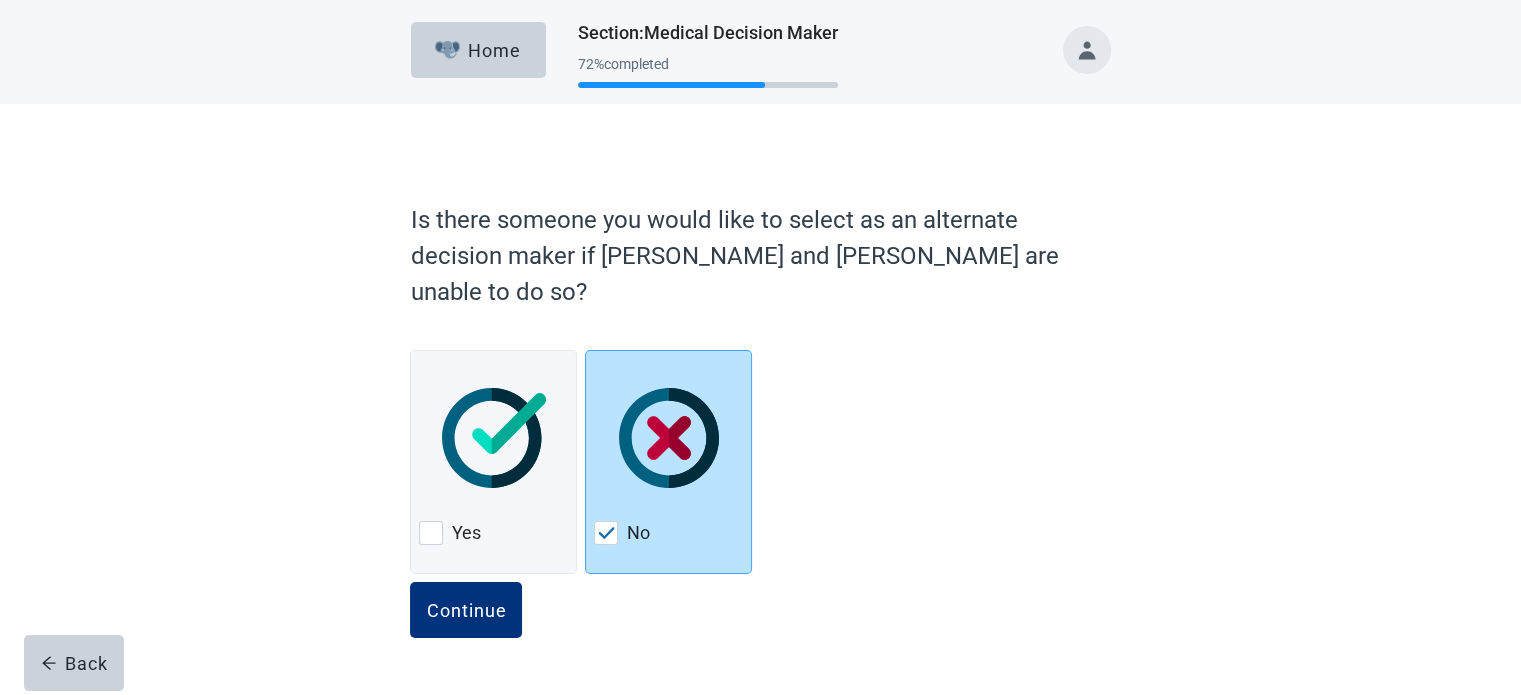 scroll, scrollTop: 0, scrollLeft: 0, axis: both 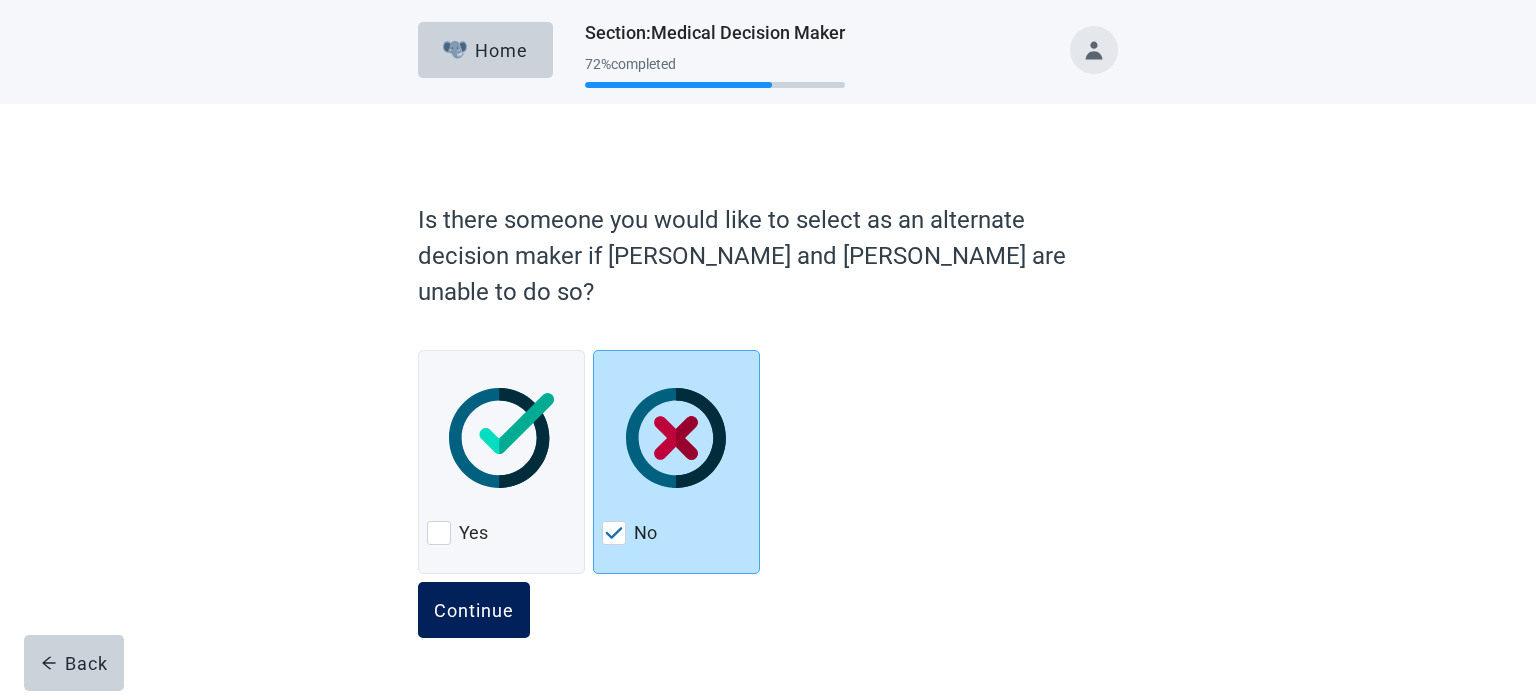 click on "Continue" at bounding box center (474, 610) 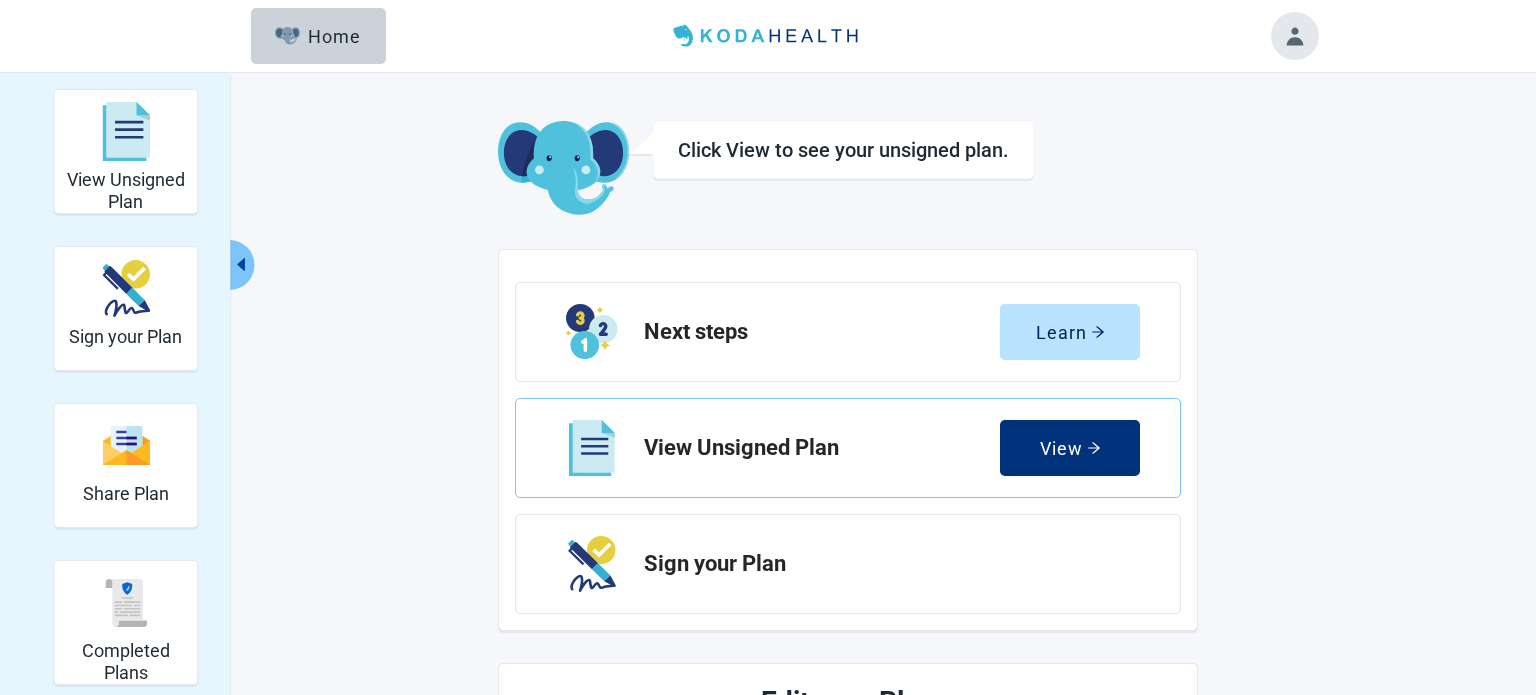 click on "View Unsigned Plan Sign your Plan Share Plan Completed Plans Get Help Click View to see your unsigned plan. Next steps Learn View Unsigned Plan View Sign your Plan Edit your Plan Values Edit Medical Decision Maker Edit Quality of Life Edit Medical Care Edit Supportive Care Edit Additional Preferences Edit" at bounding box center [768, 767] 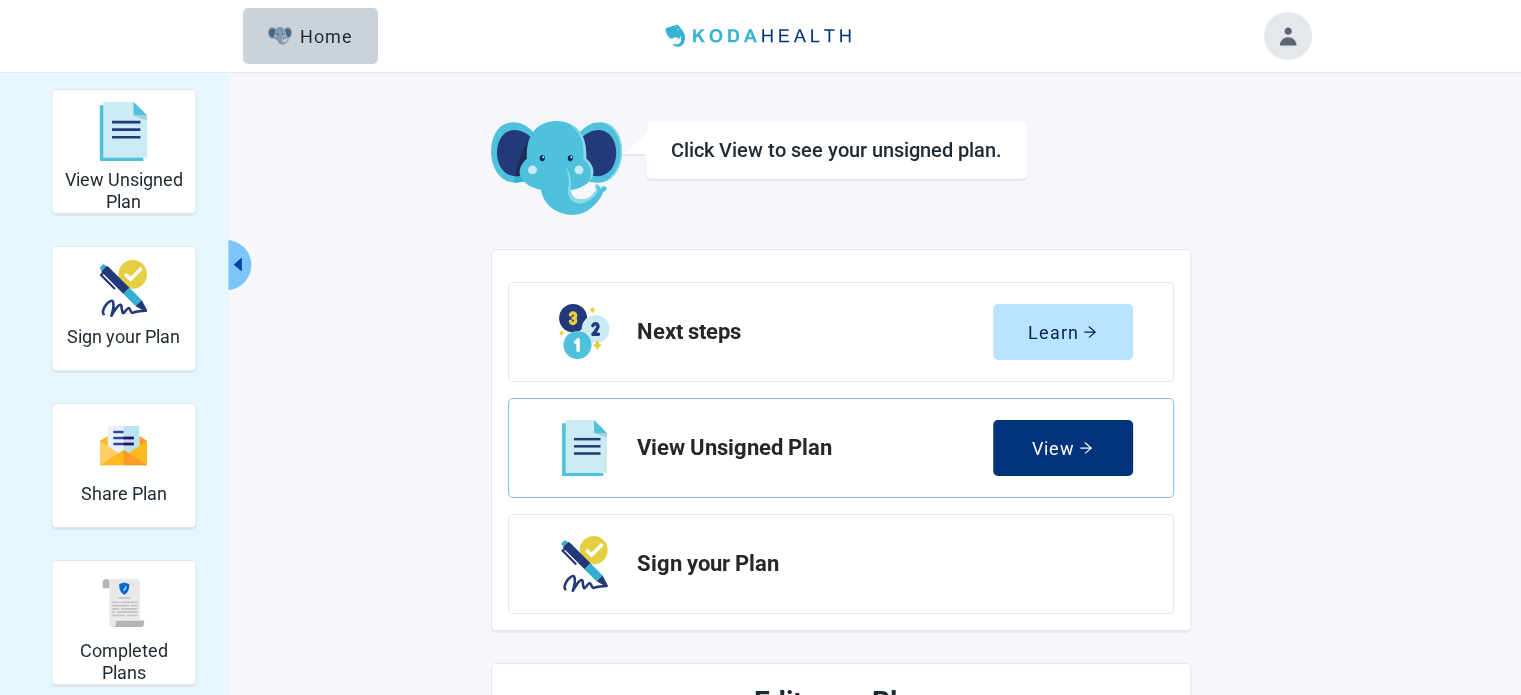 click on "Click View to see your unsigned plan." at bounding box center [836, 150] 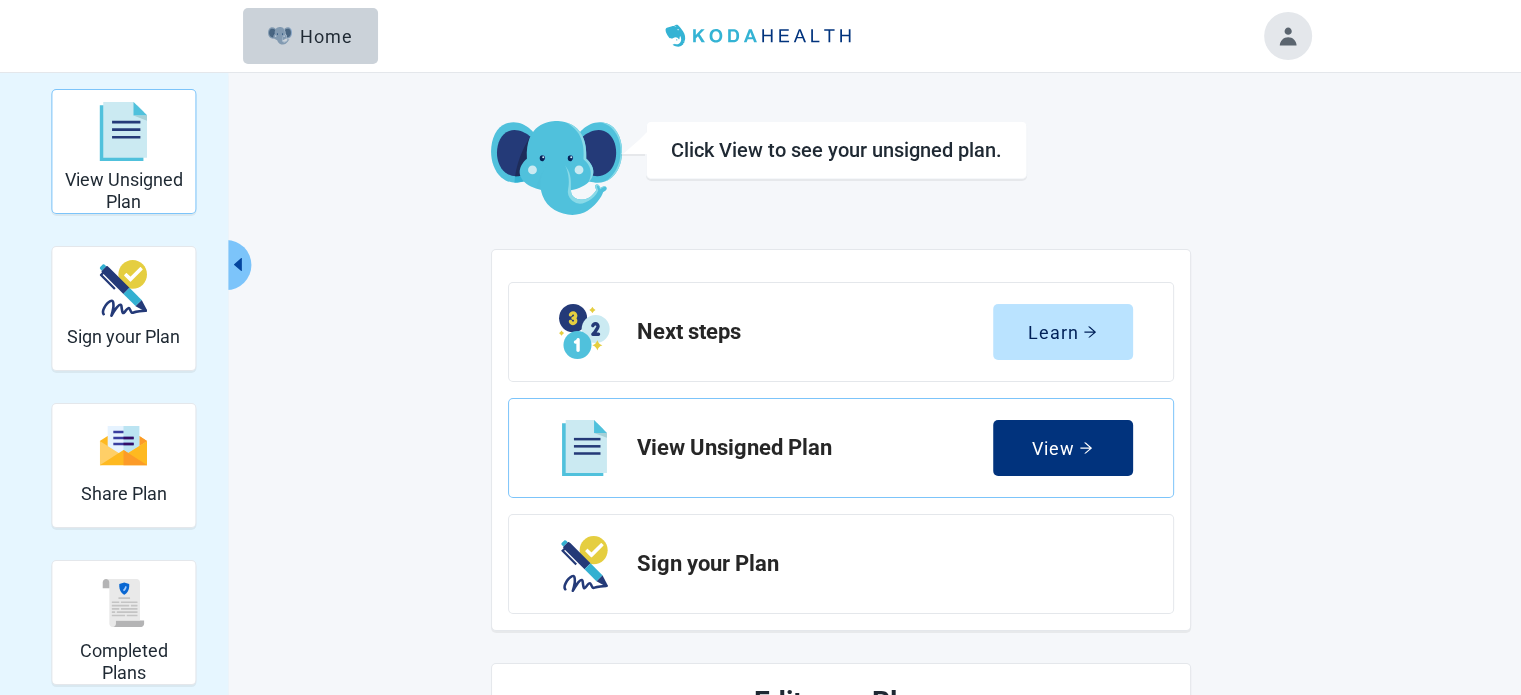 click at bounding box center (123, 131) 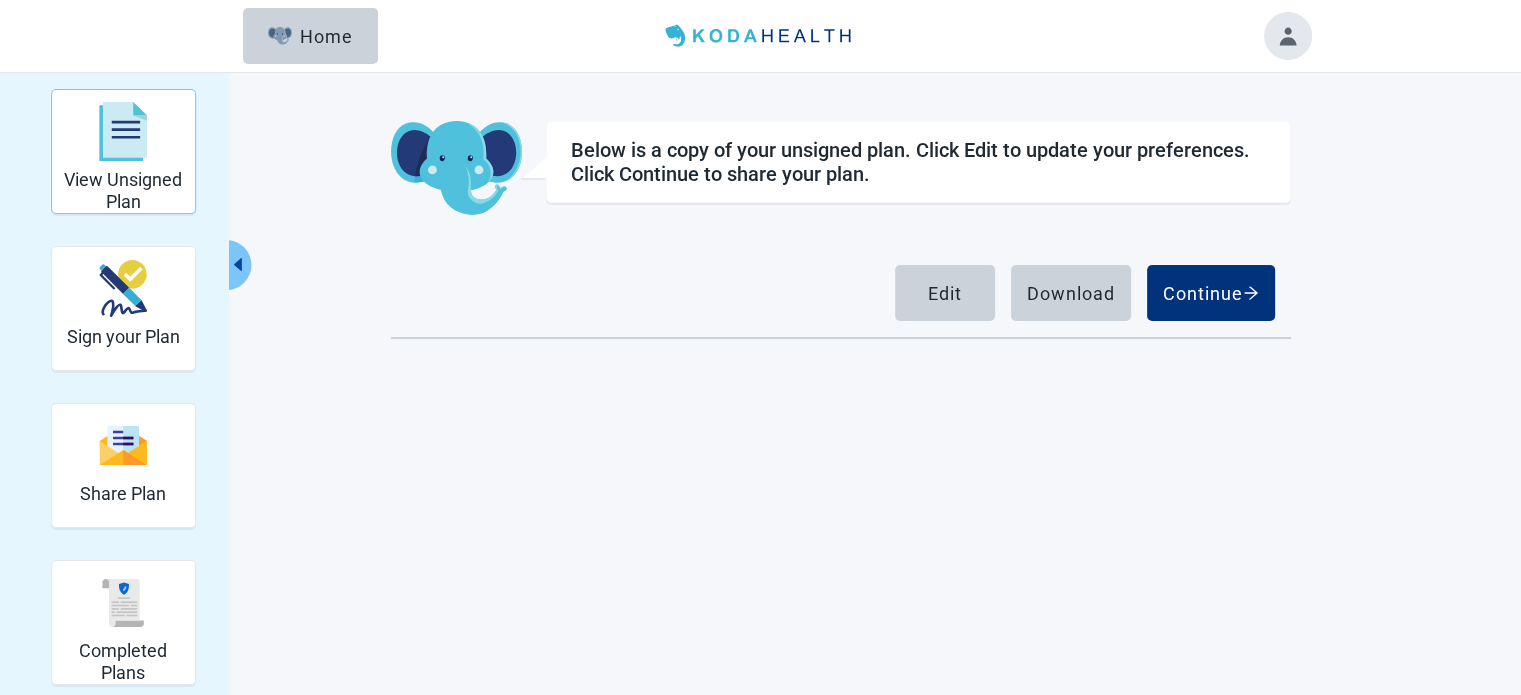 click at bounding box center (123, 131) 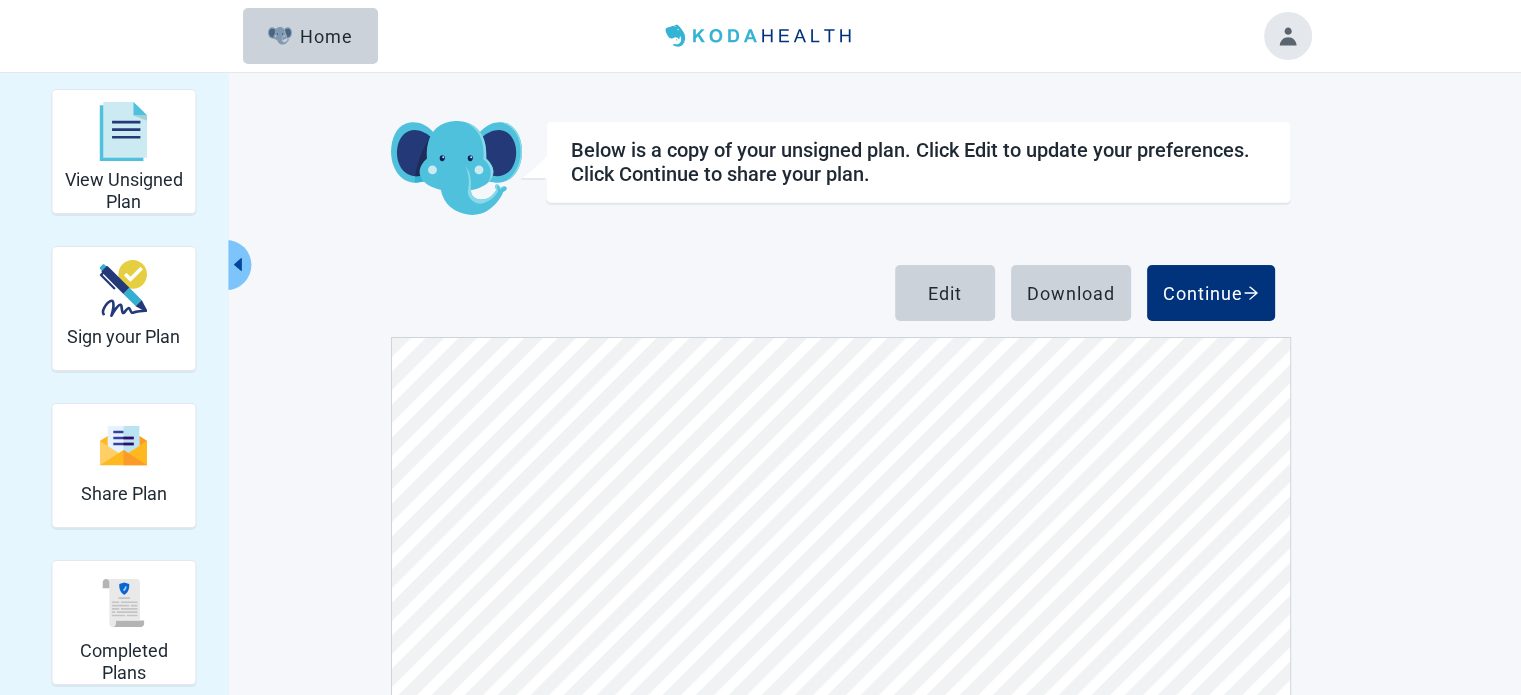 scroll, scrollTop: 500, scrollLeft: 0, axis: vertical 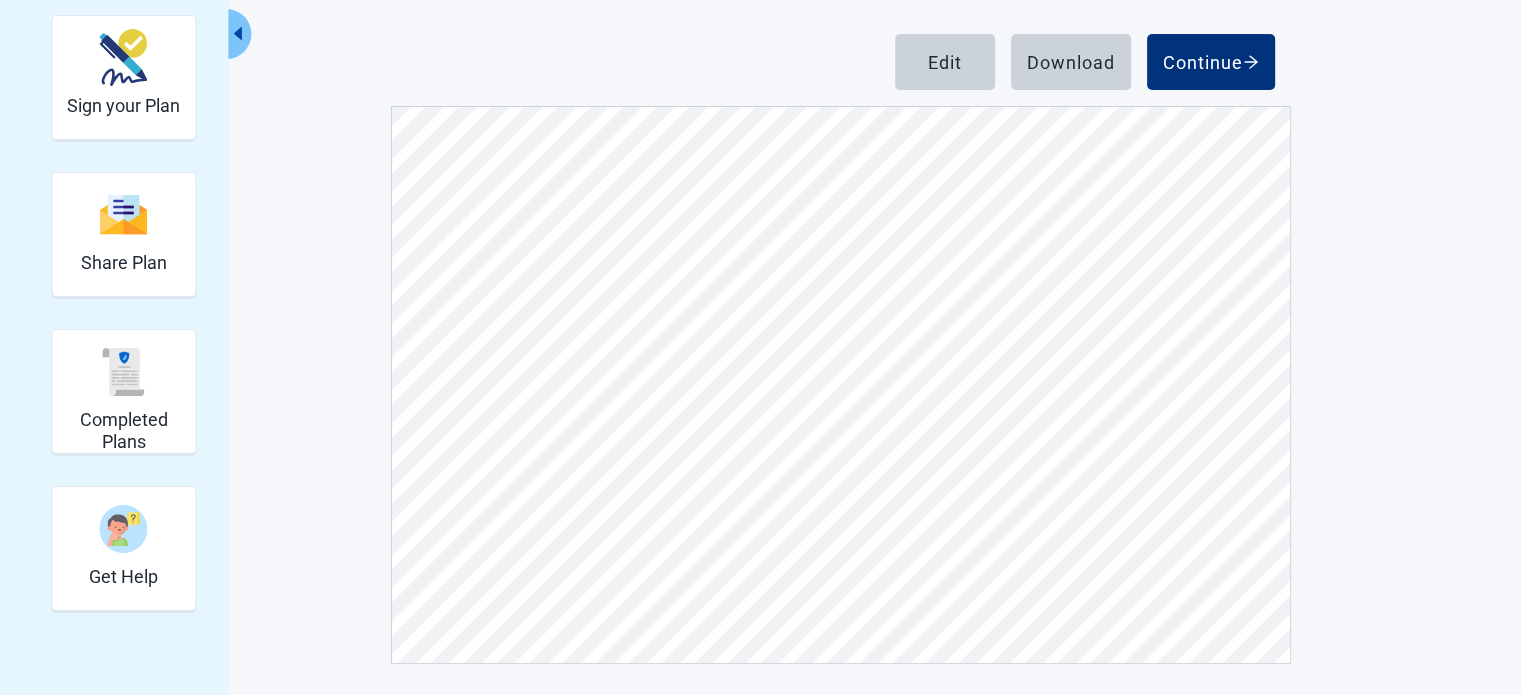 click on "Continue" at bounding box center (1211, 62) 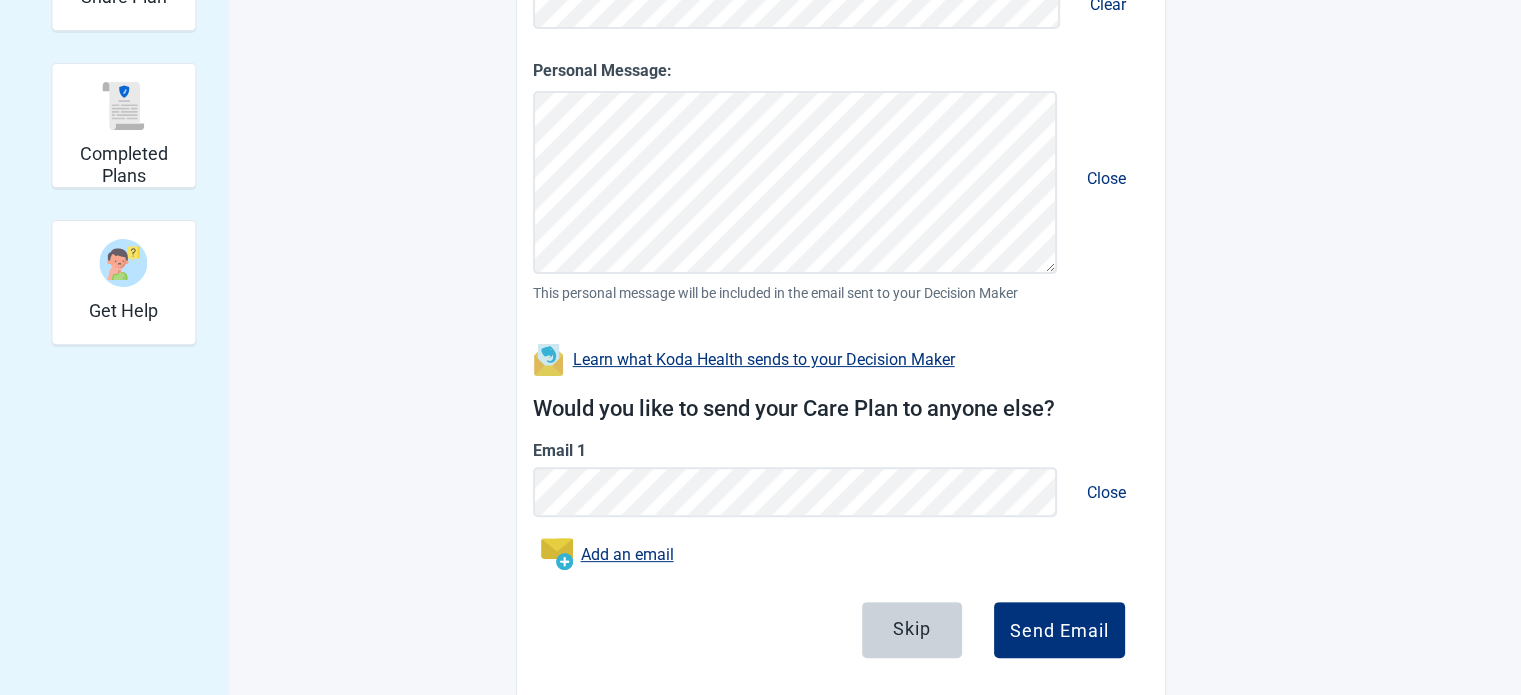 scroll, scrollTop: 532, scrollLeft: 0, axis: vertical 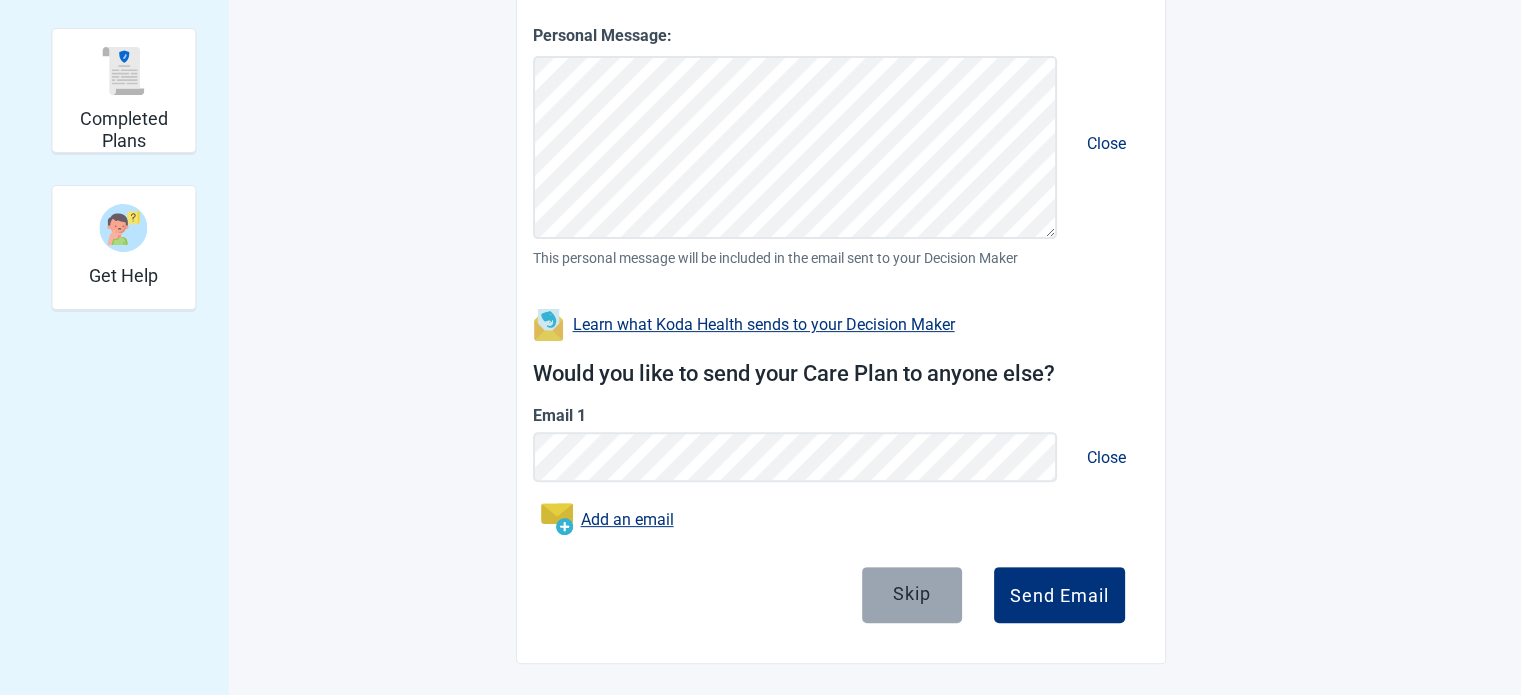 drag, startPoint x: 900, startPoint y: 585, endPoint x: 903, endPoint y: 595, distance: 10.440307 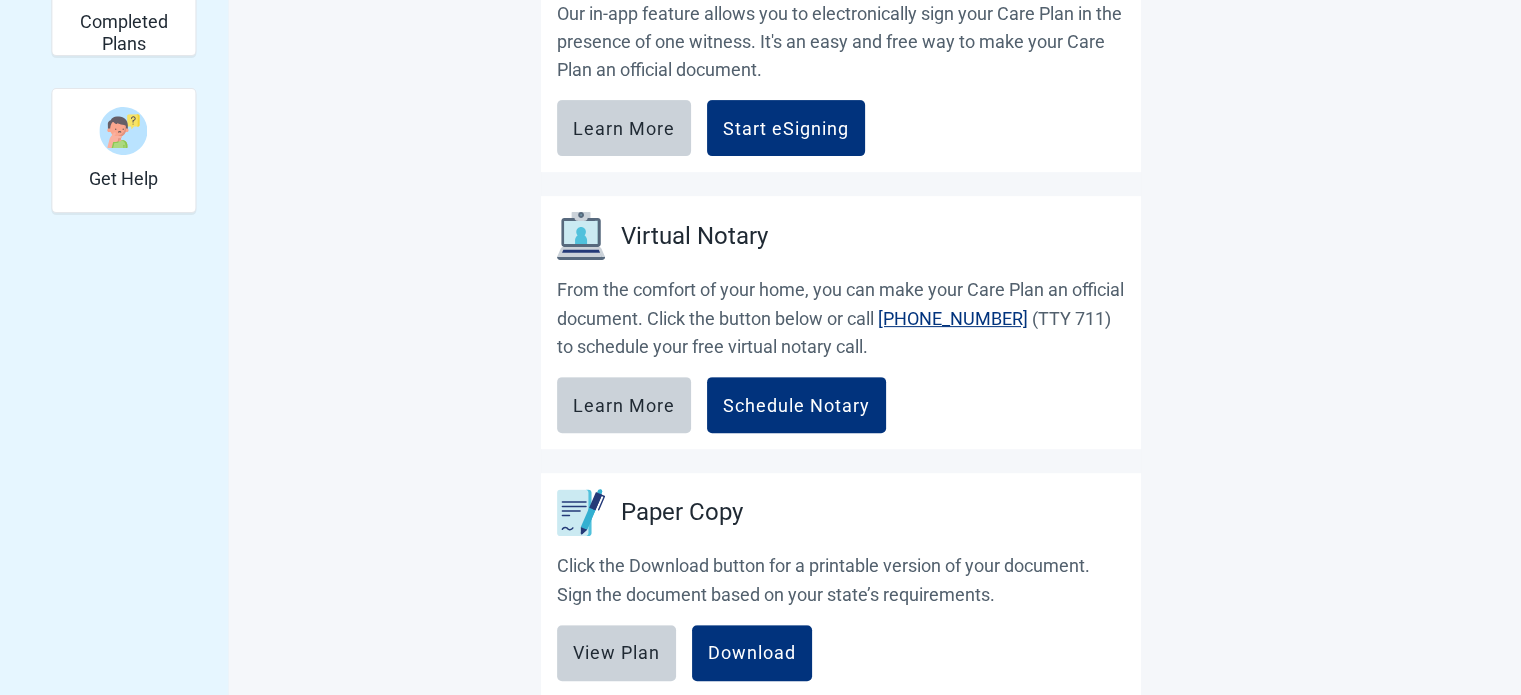 scroll, scrollTop: 645, scrollLeft: 0, axis: vertical 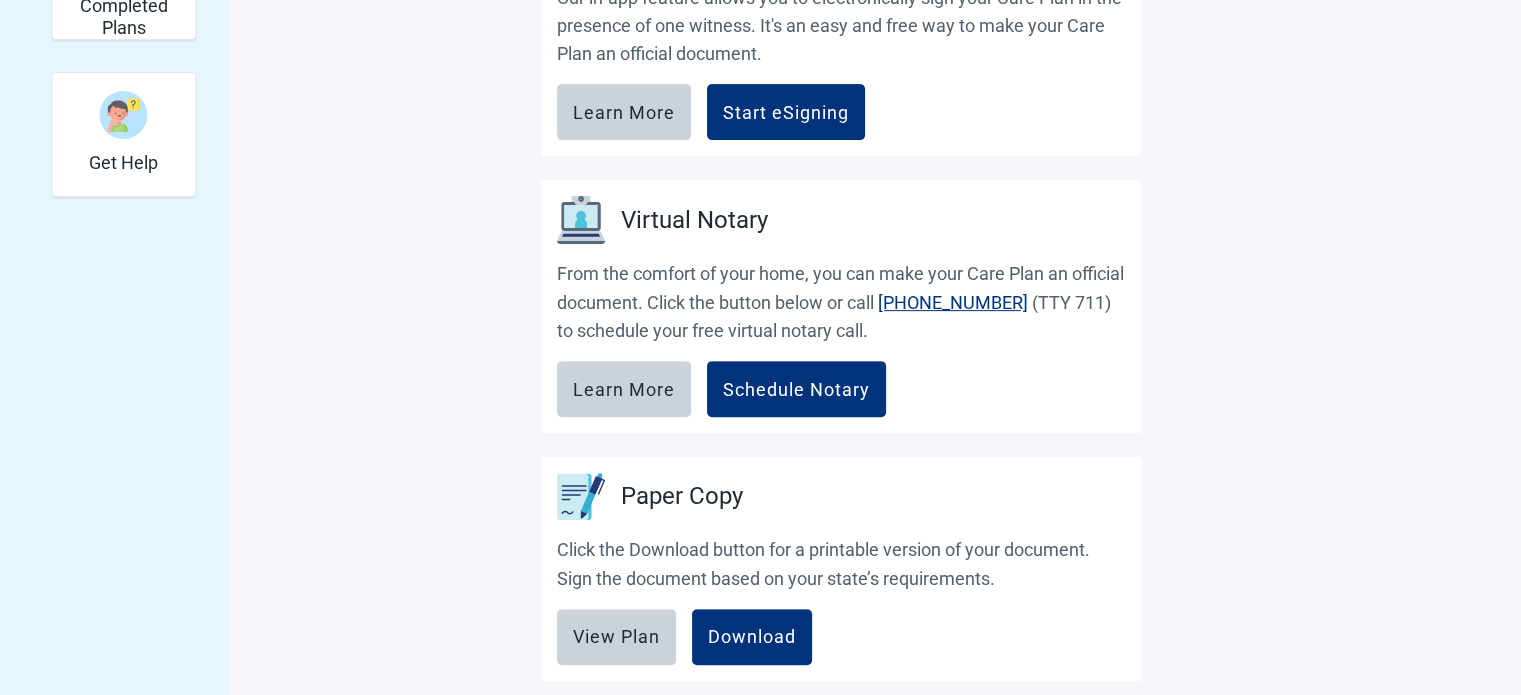 click on "View Plan" at bounding box center (616, 637) 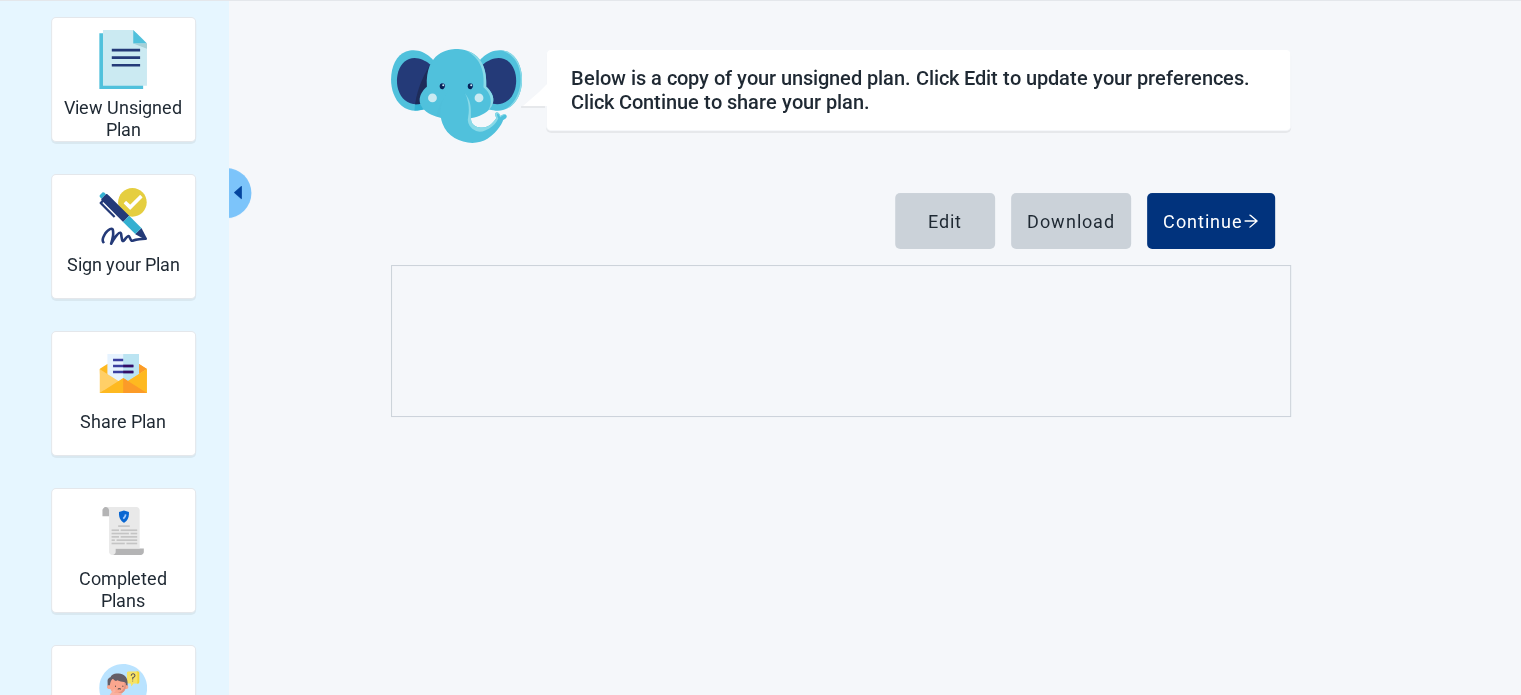 scroll, scrollTop: 231, scrollLeft: 0, axis: vertical 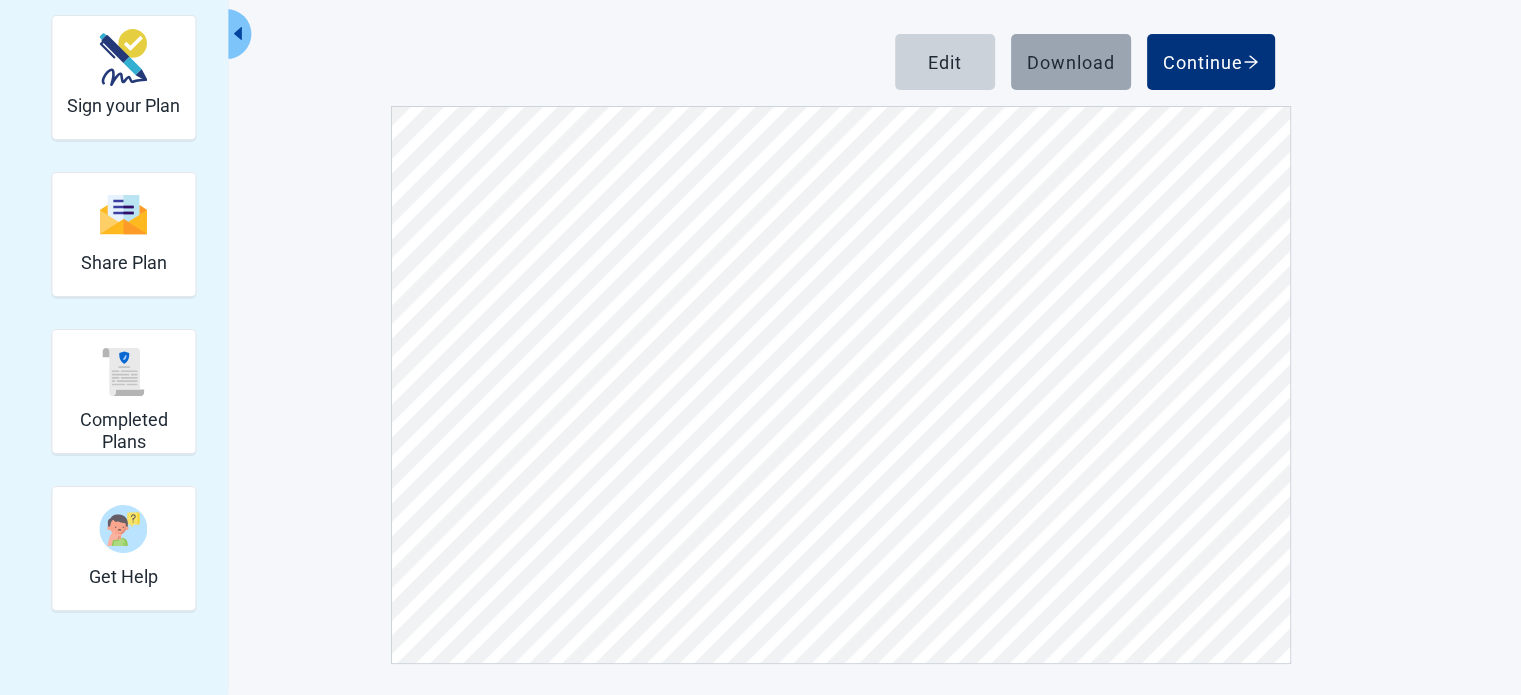 click on "Download" at bounding box center [1071, 62] 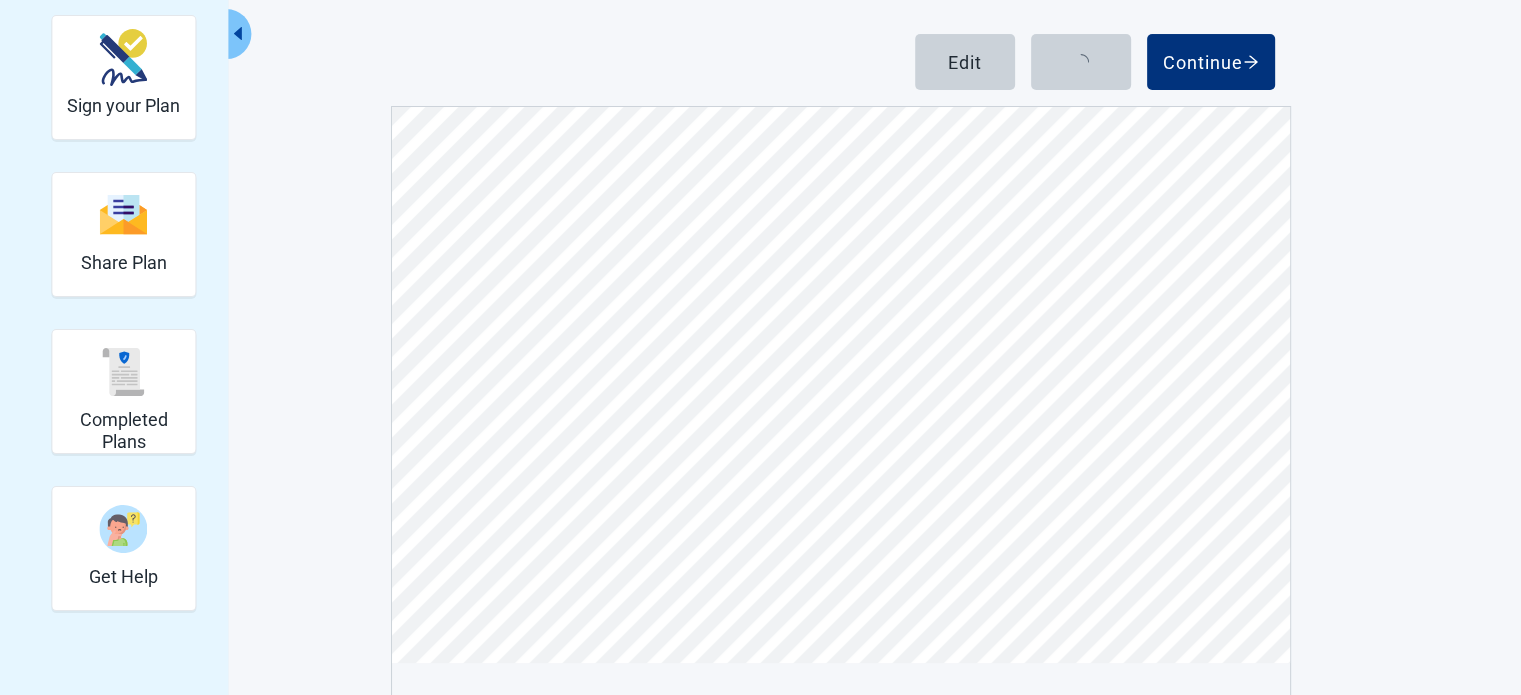 scroll, scrollTop: 0, scrollLeft: 0, axis: both 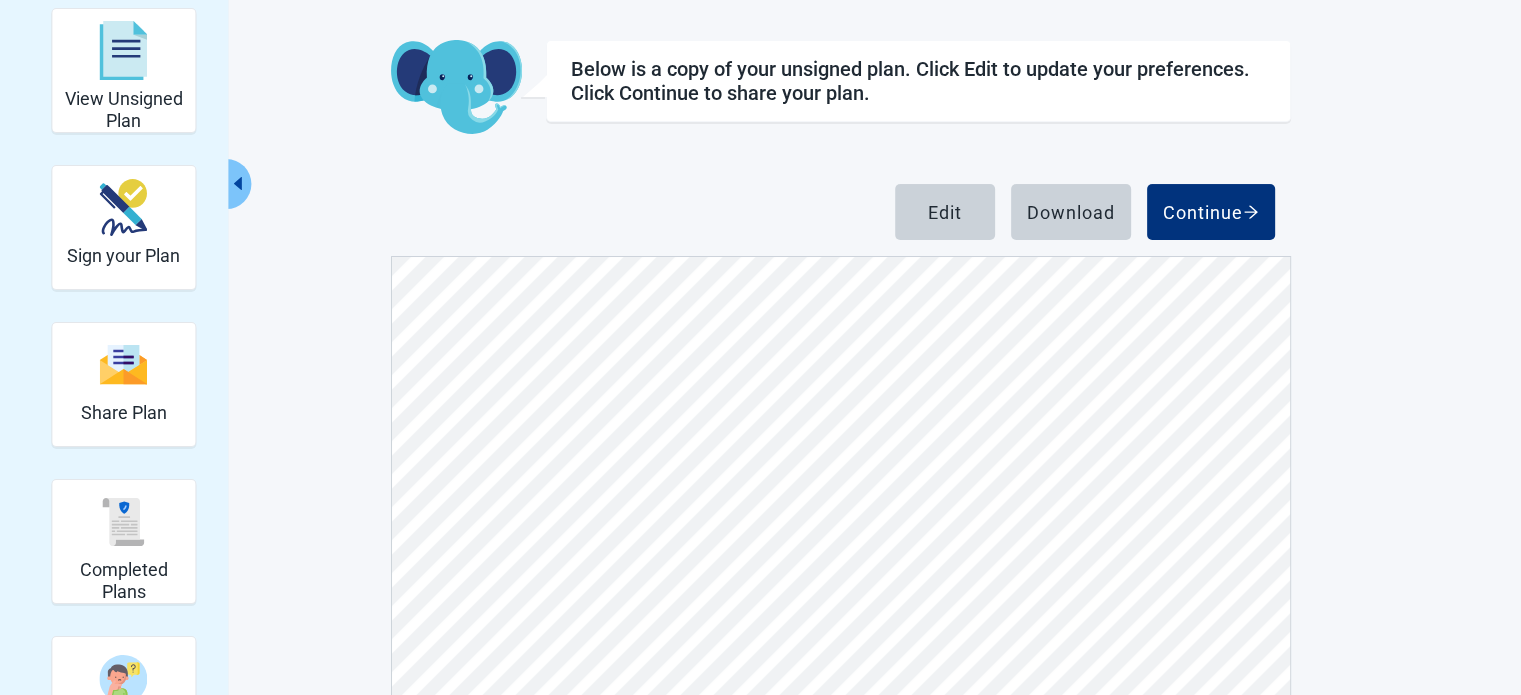 click on "I'm still here" at bounding box center (75, -150) 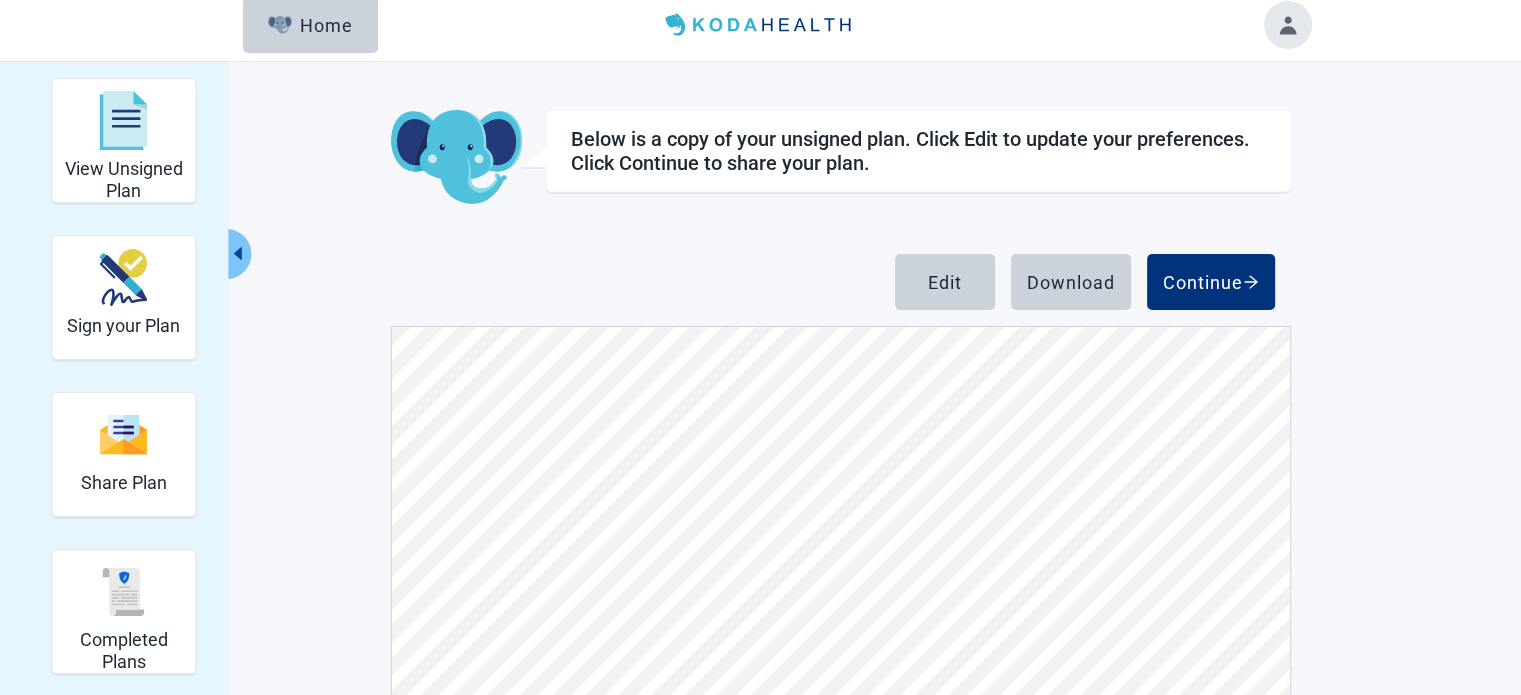 scroll, scrollTop: 0, scrollLeft: 0, axis: both 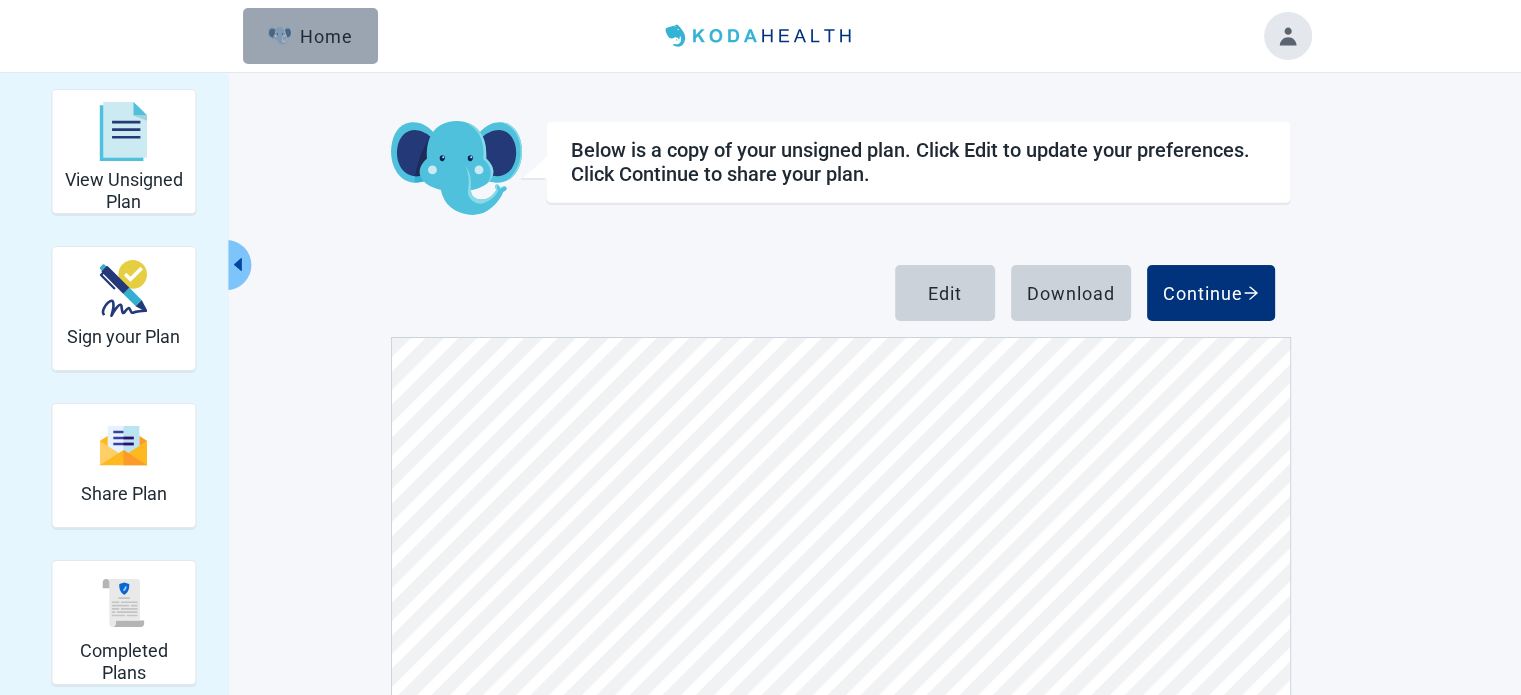 click on "Home" at bounding box center [311, 36] 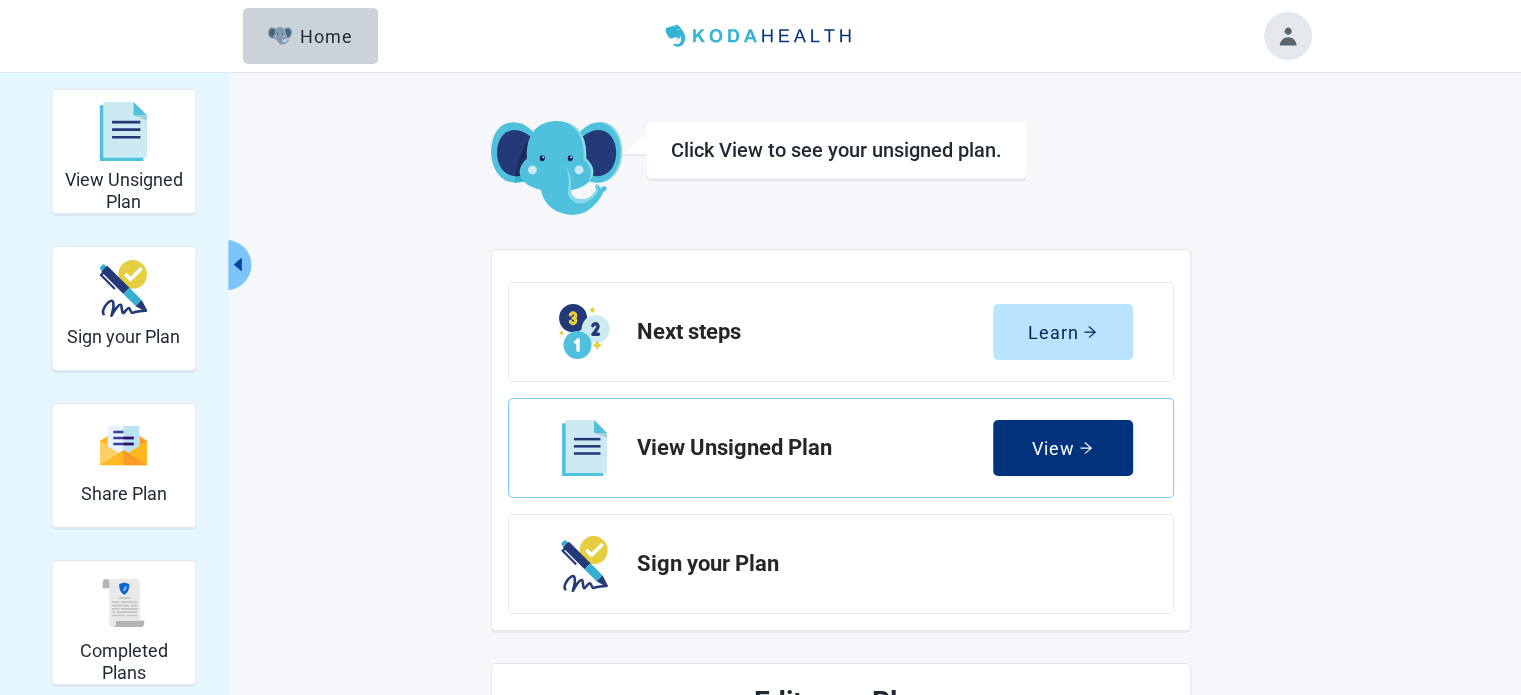click at bounding box center [1288, 36] 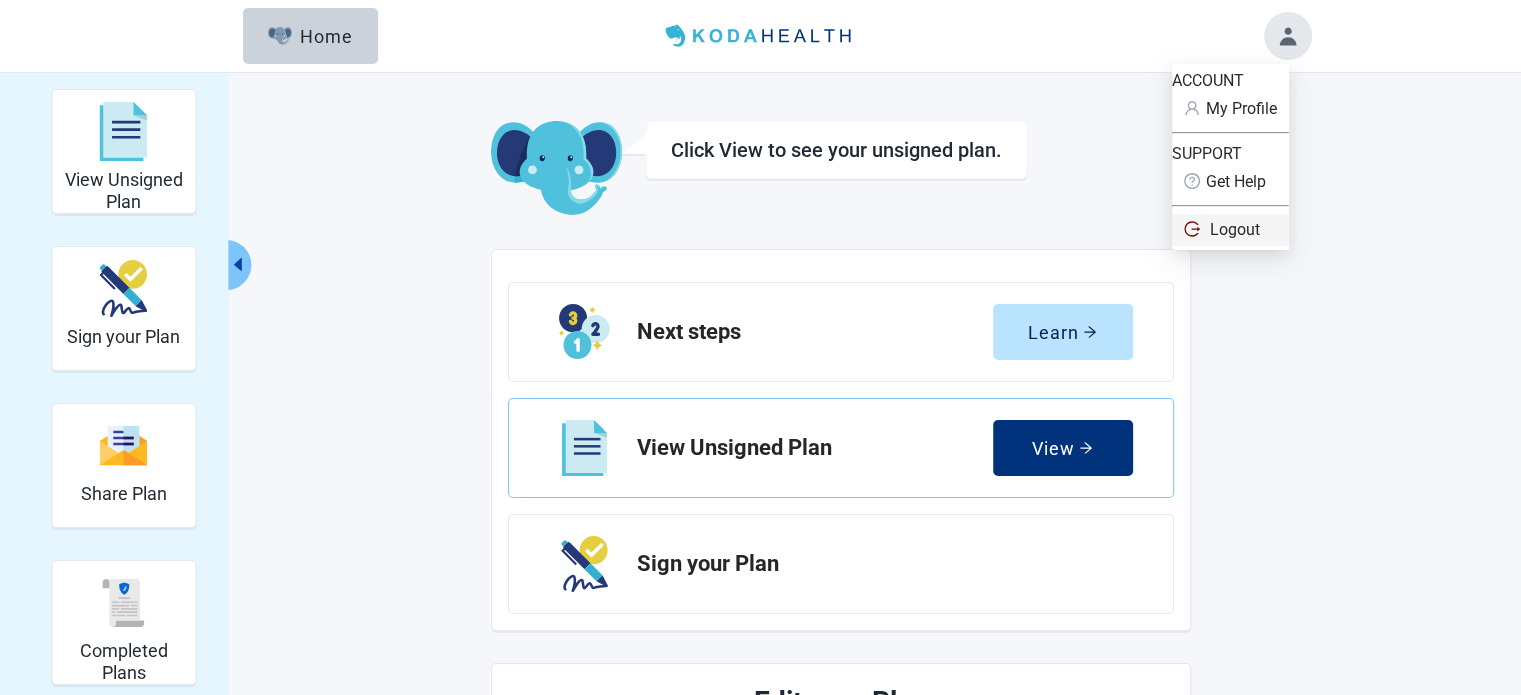 click on "Logout" at bounding box center [1235, 229] 